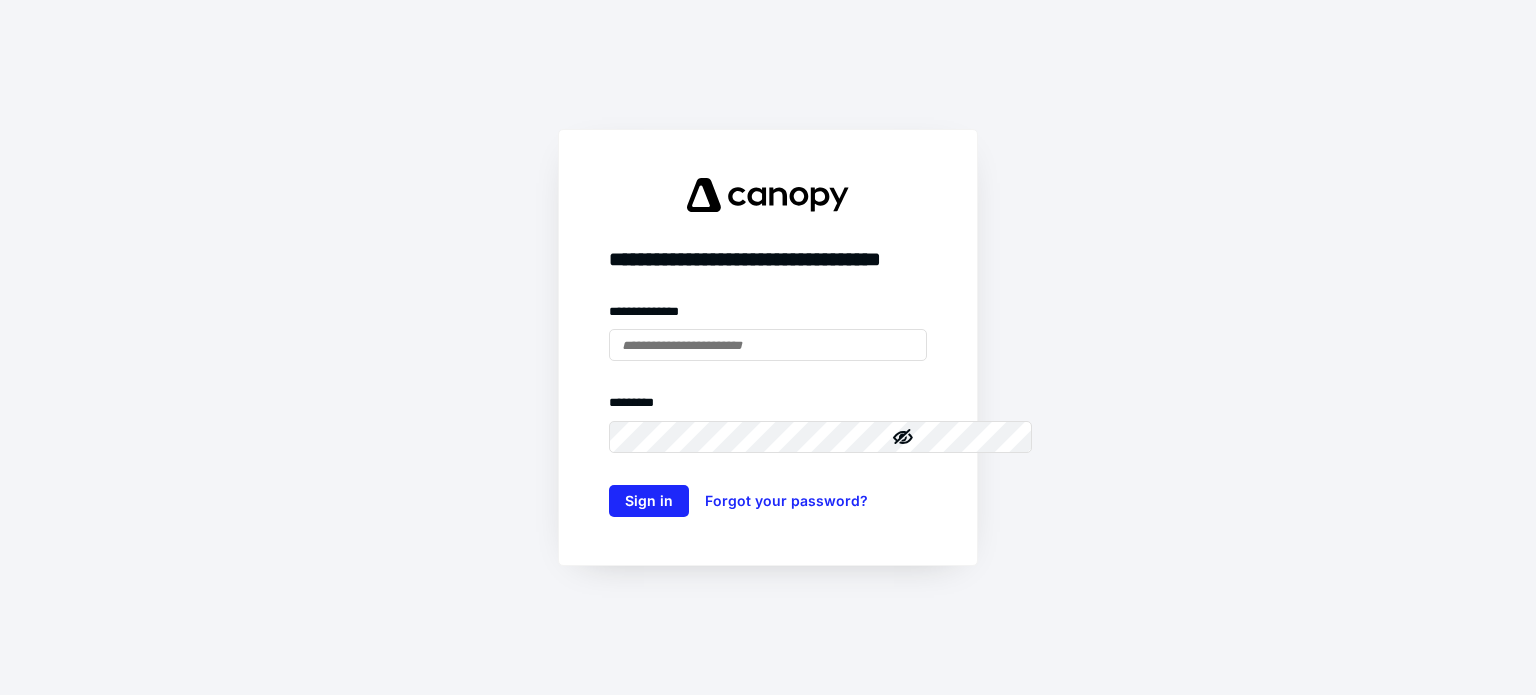 scroll, scrollTop: 0, scrollLeft: 0, axis: both 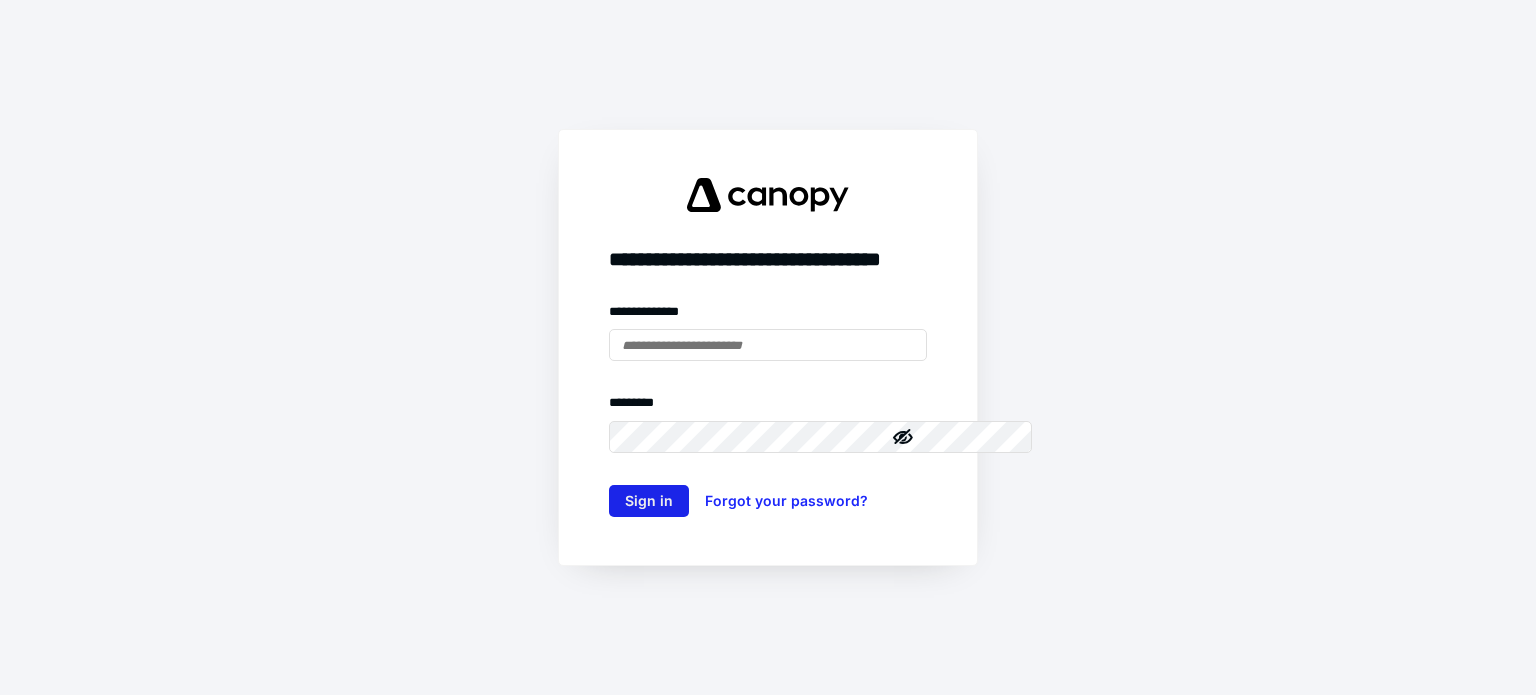 type on "**********" 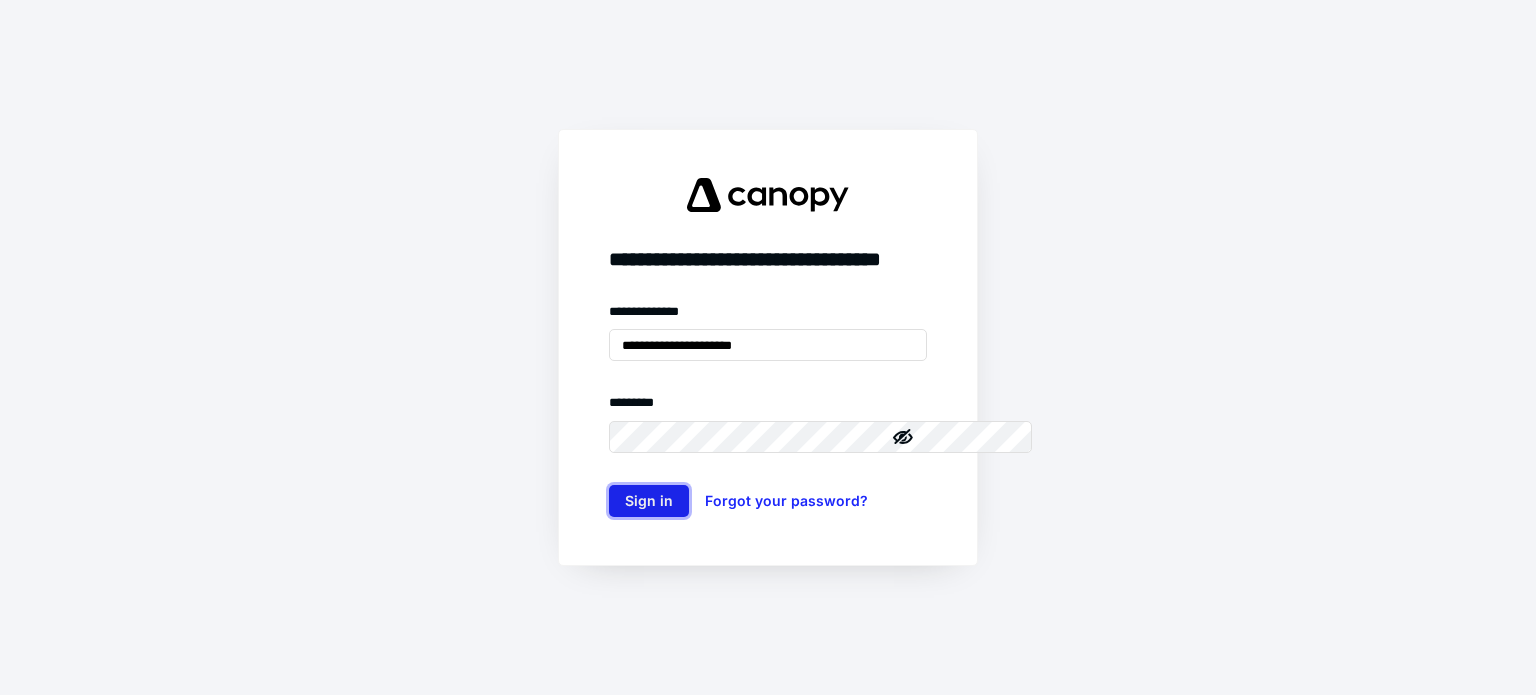 click on "Sign in" at bounding box center (649, 501) 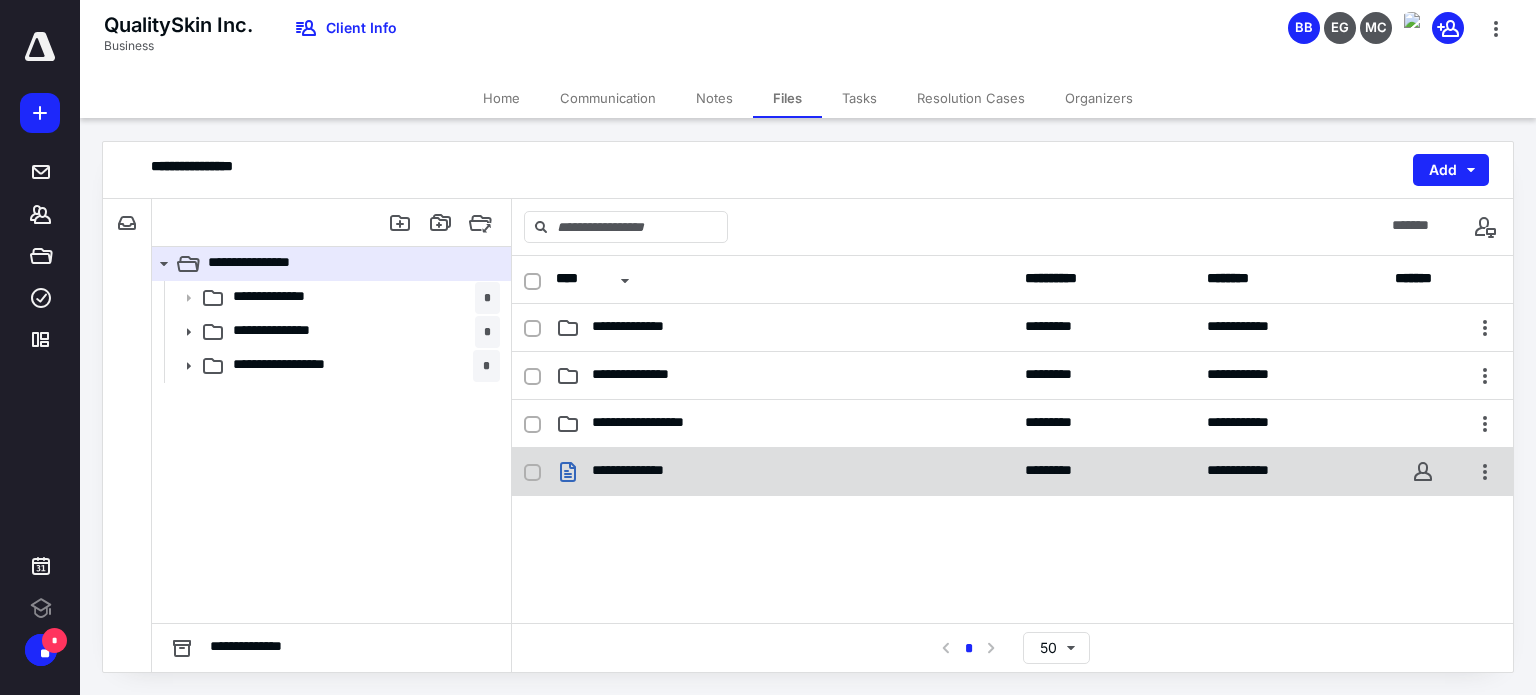 scroll, scrollTop: 0, scrollLeft: 0, axis: both 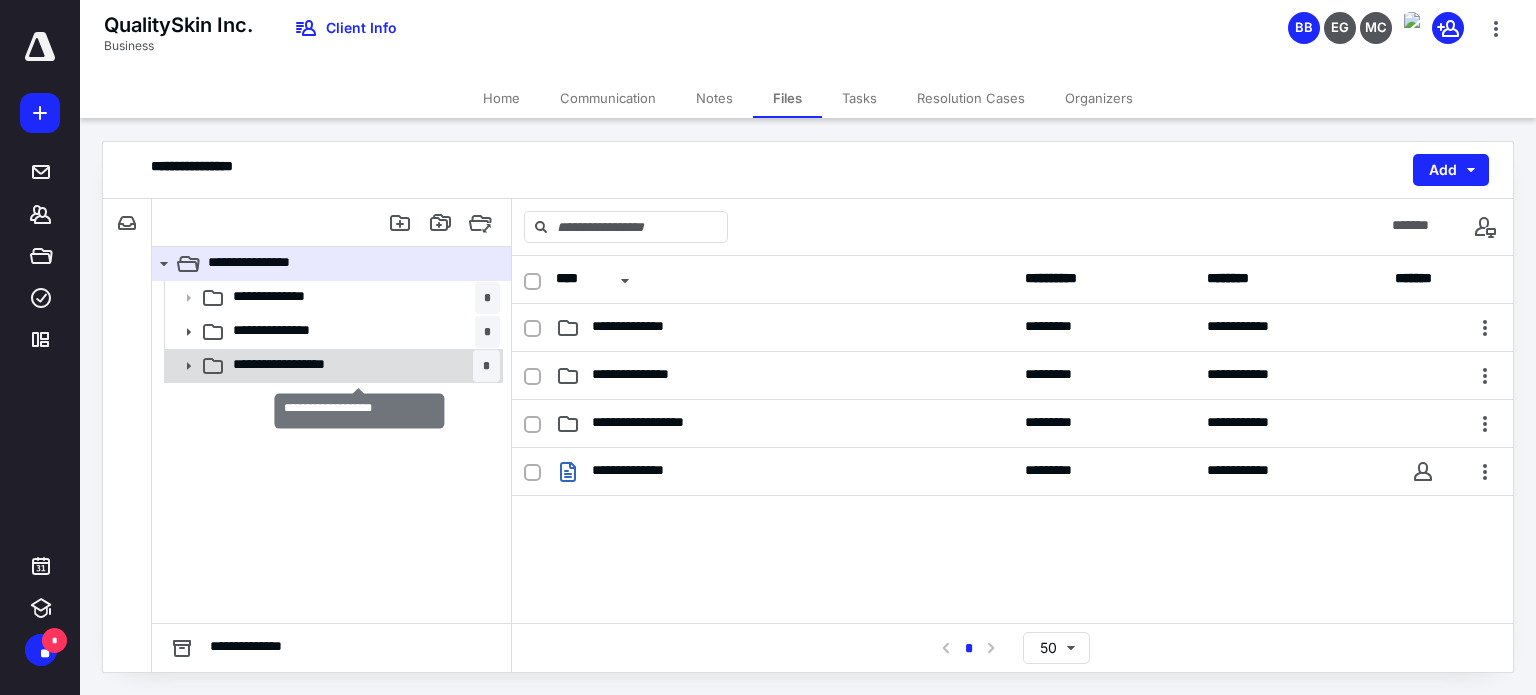 click on "**********" at bounding box center [316, 366] 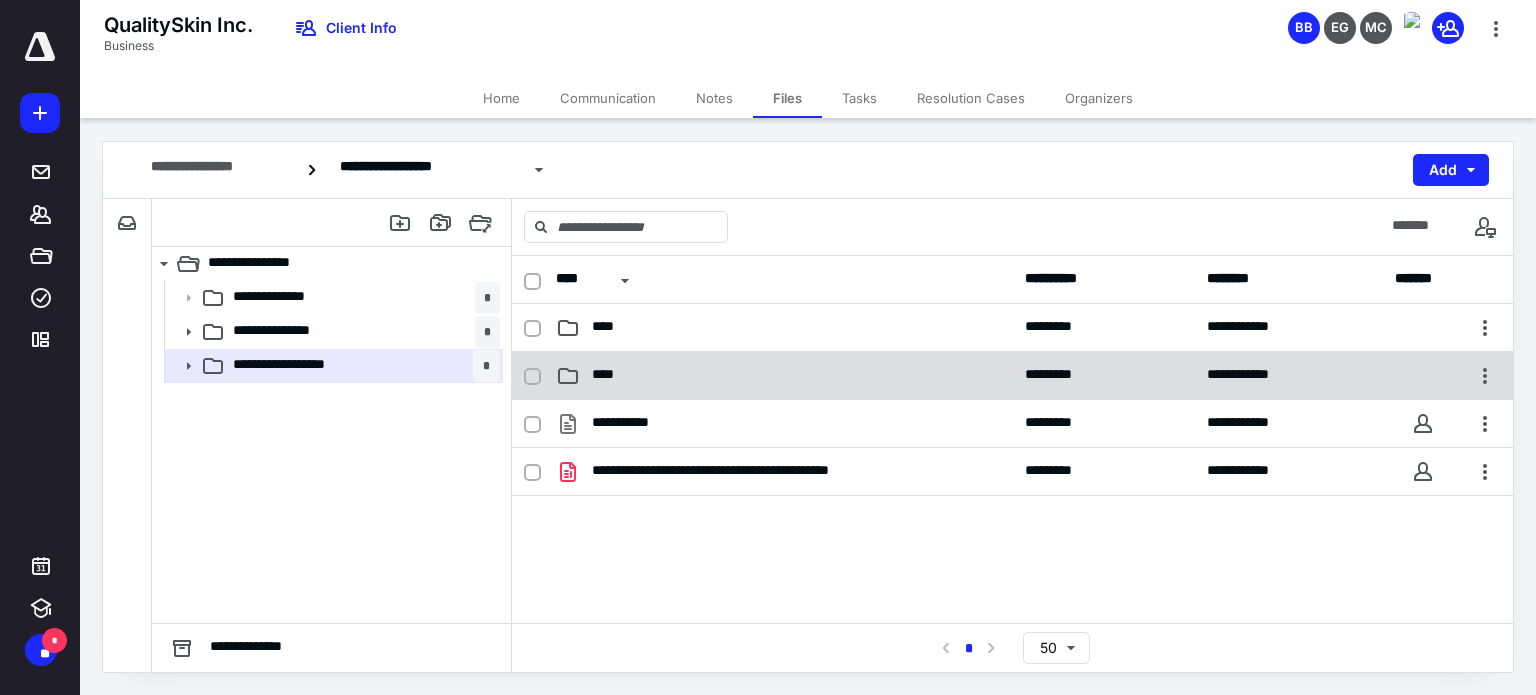 click on "****" at bounding box center [784, 376] 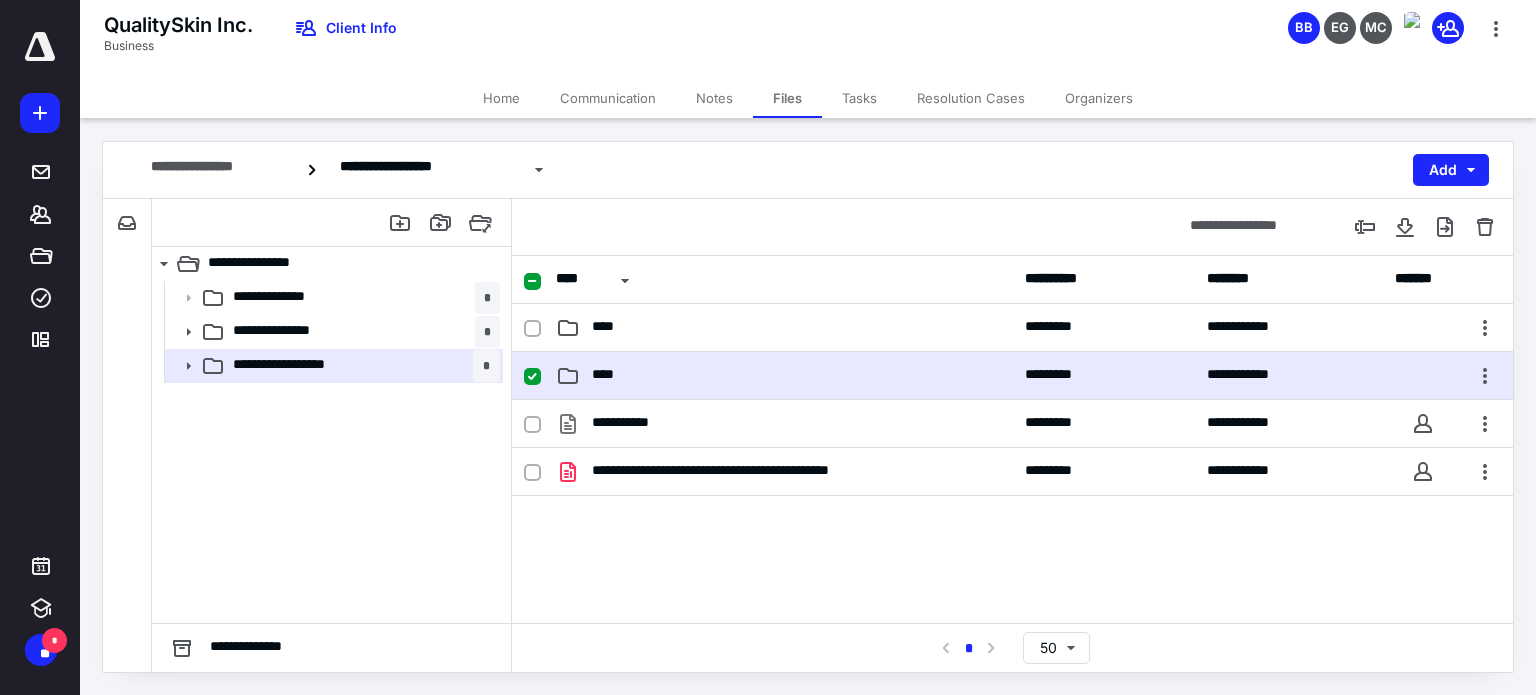 click on "****" at bounding box center (784, 376) 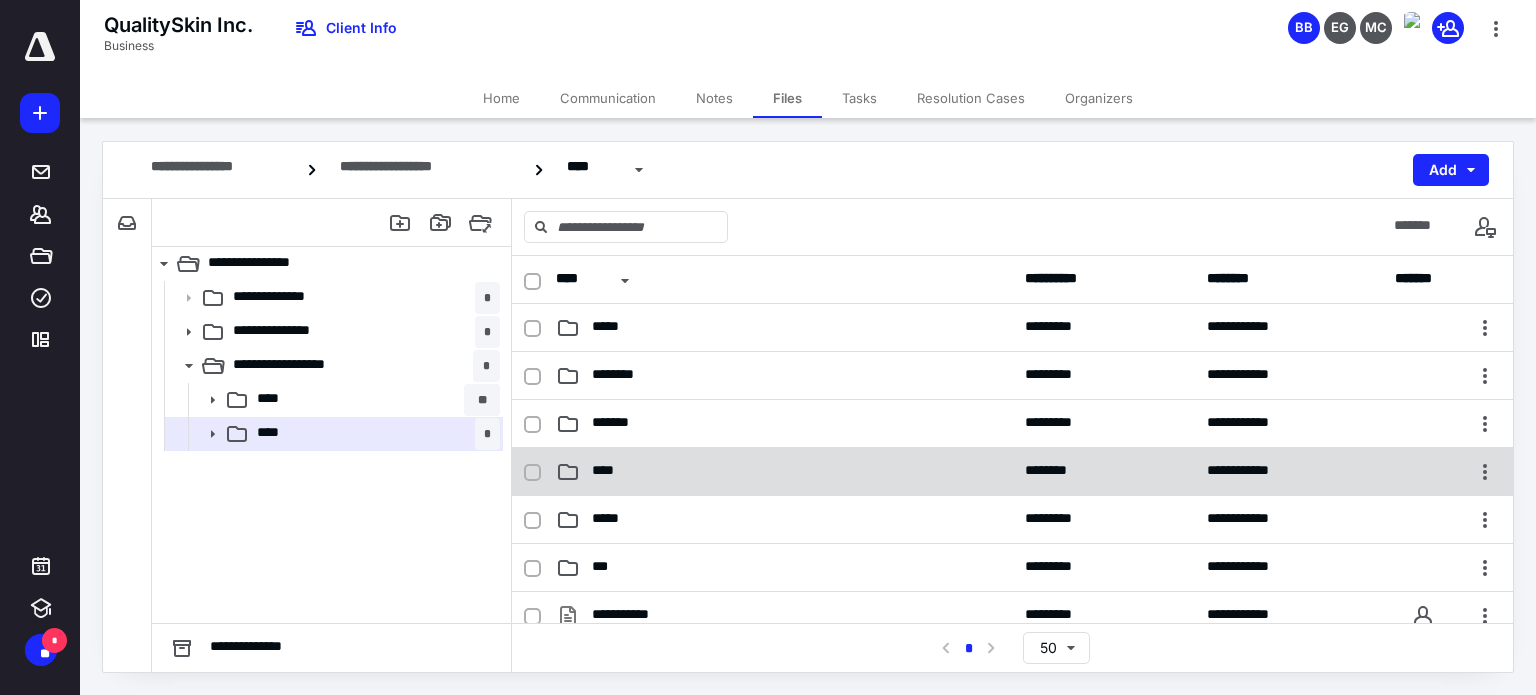 click on "****" at bounding box center (784, 472) 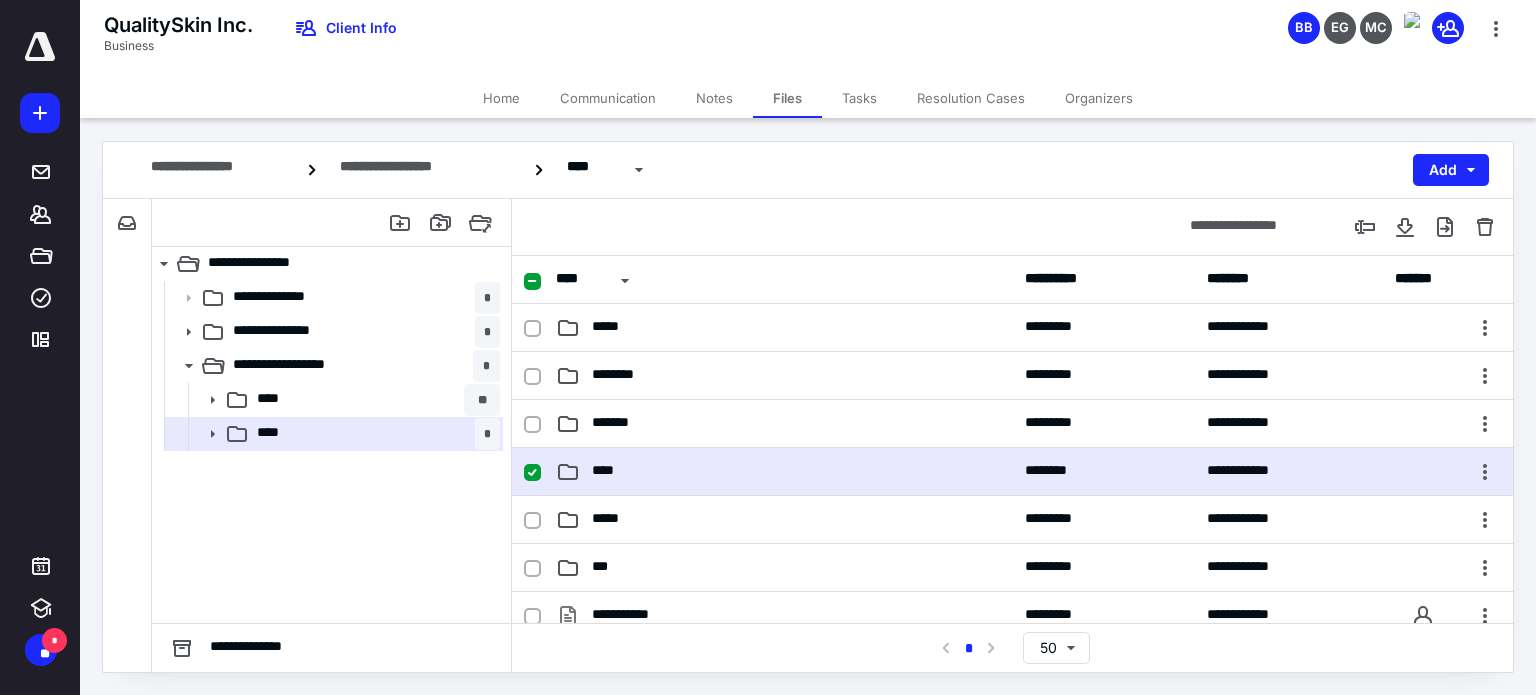 click on "****" at bounding box center (784, 472) 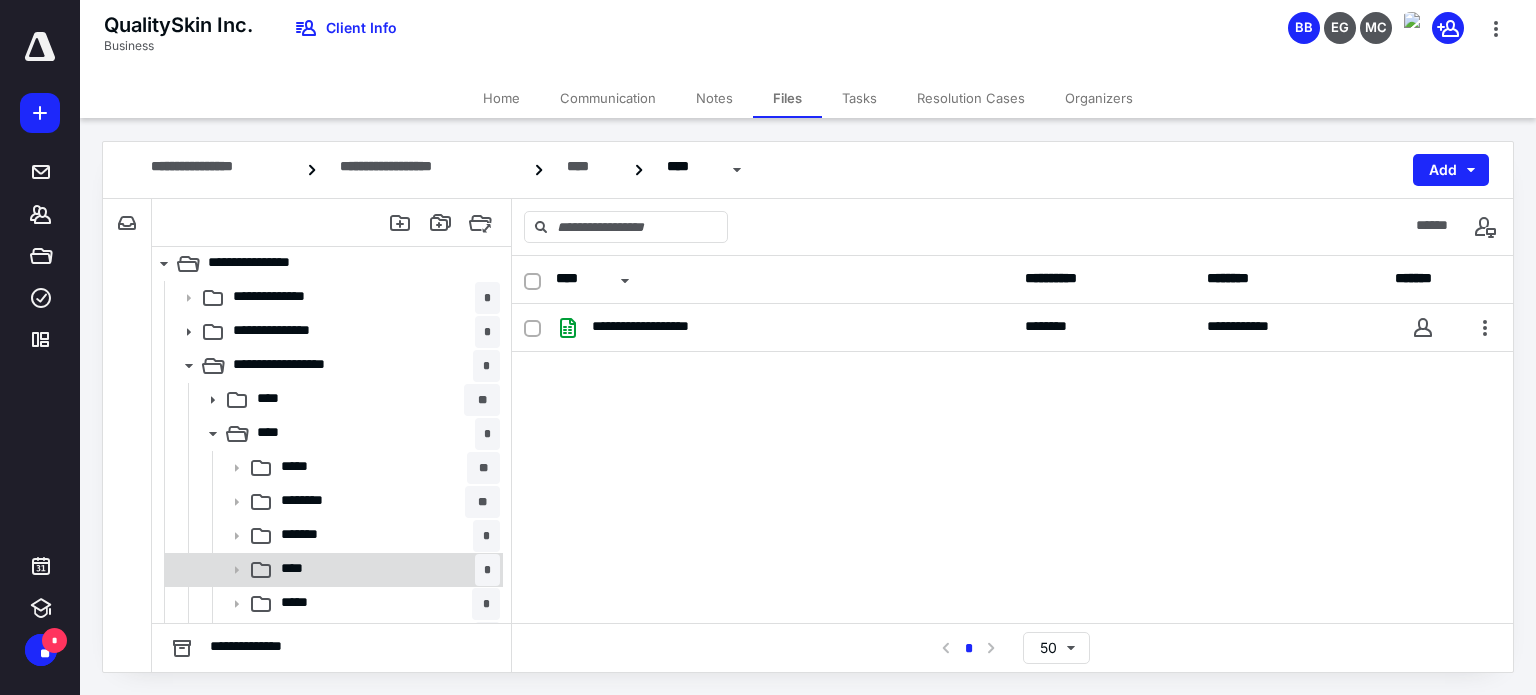 scroll, scrollTop: 41, scrollLeft: 0, axis: vertical 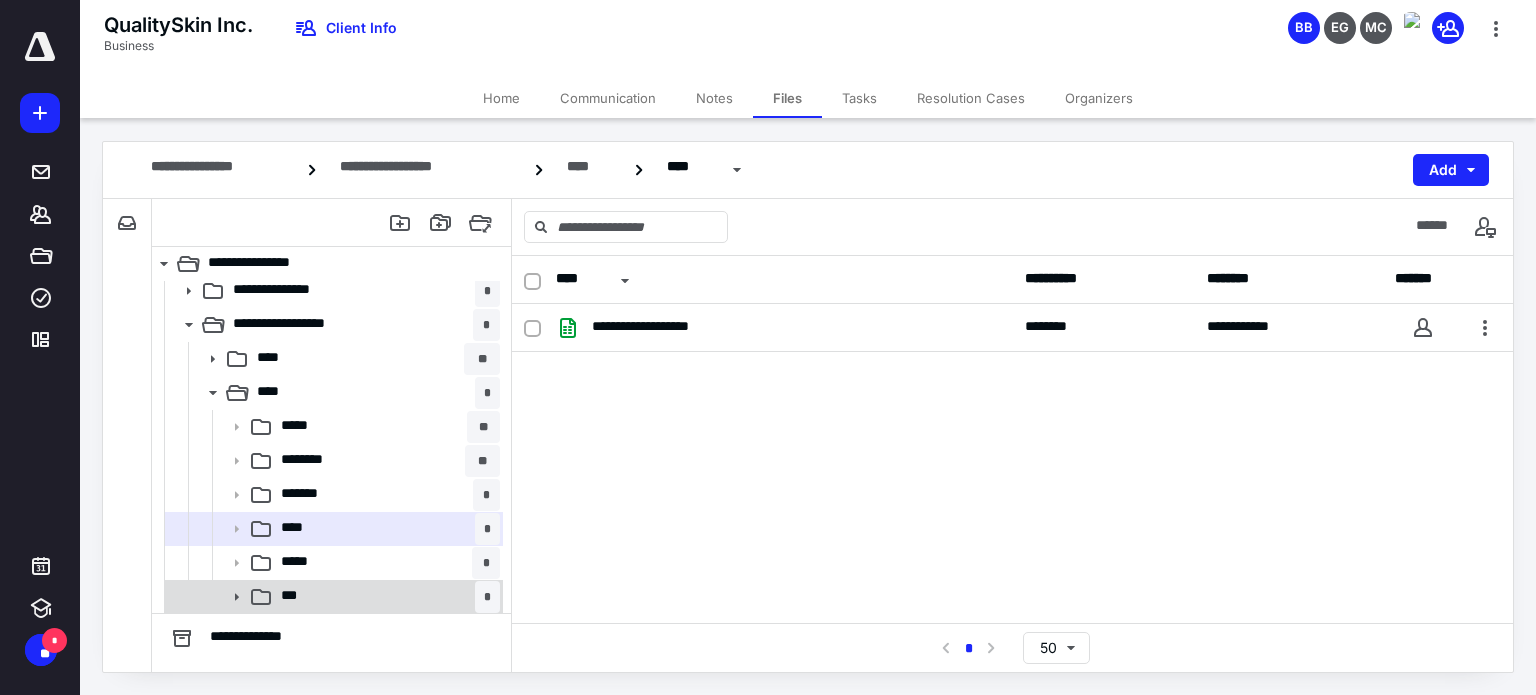 click on "*** *" at bounding box center [386, 597] 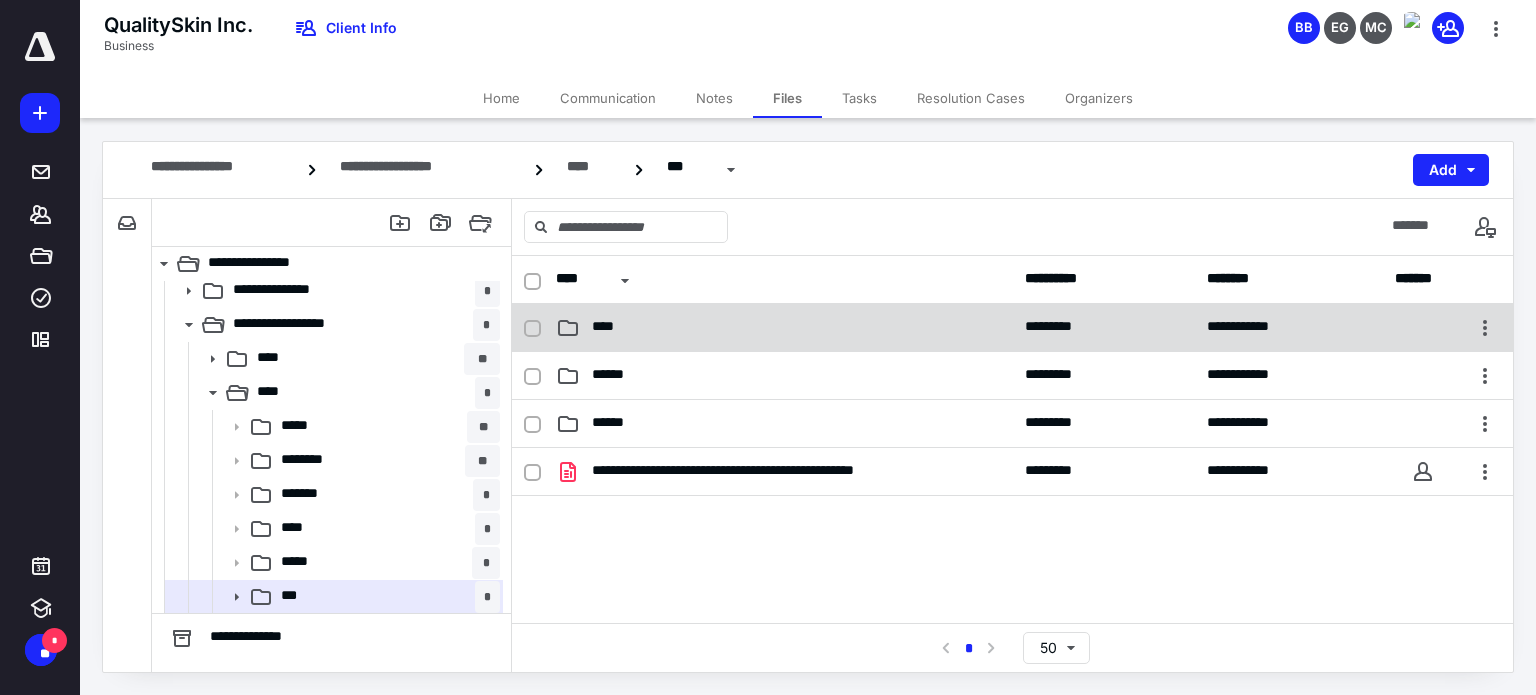 click on "****" at bounding box center (784, 328) 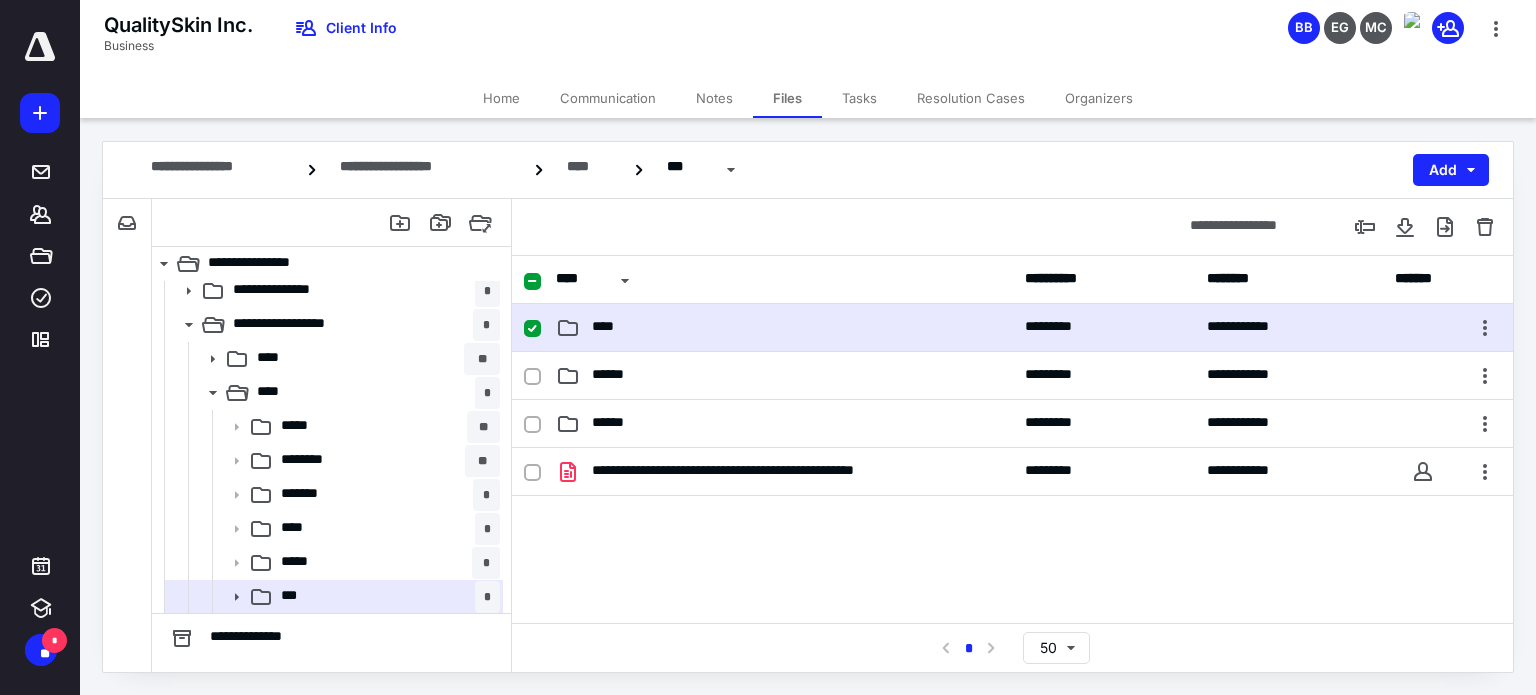 click on "****" at bounding box center [784, 328] 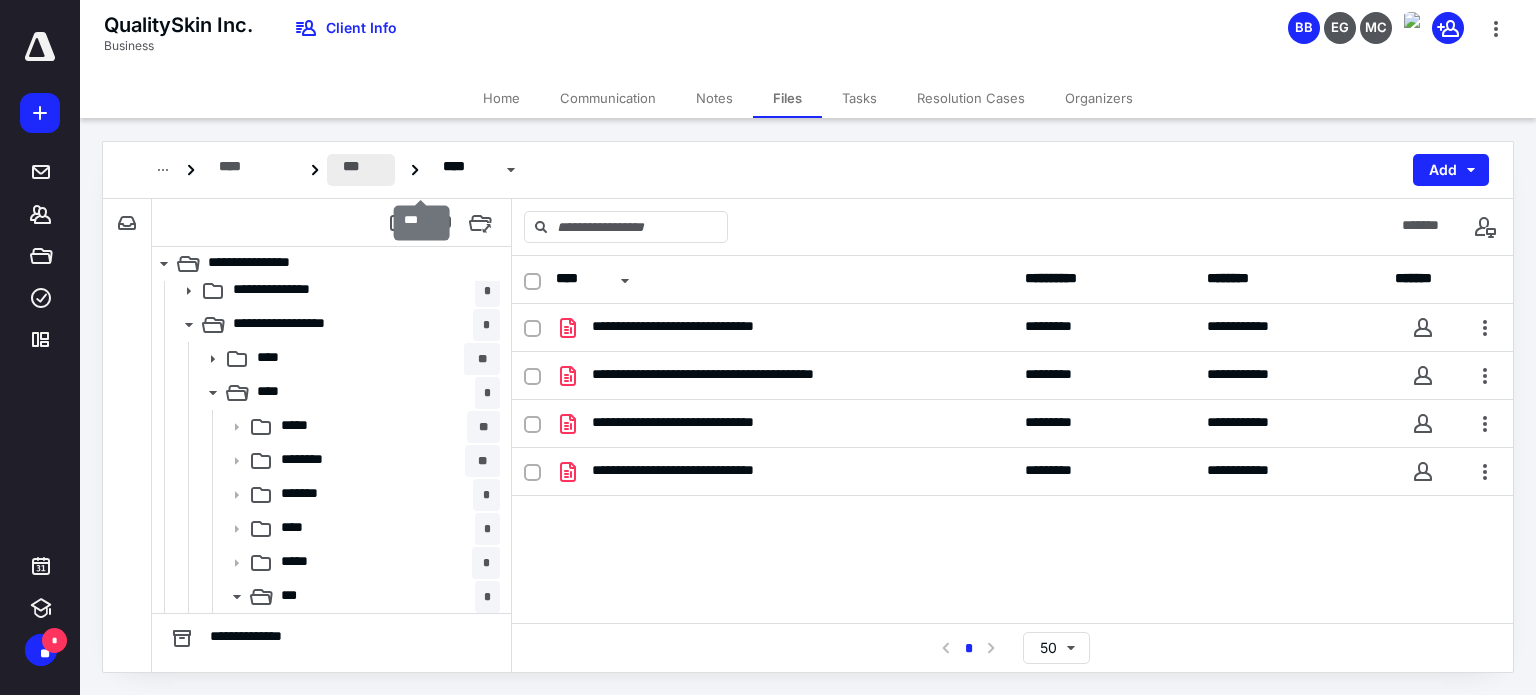 click on "***" at bounding box center [361, 170] 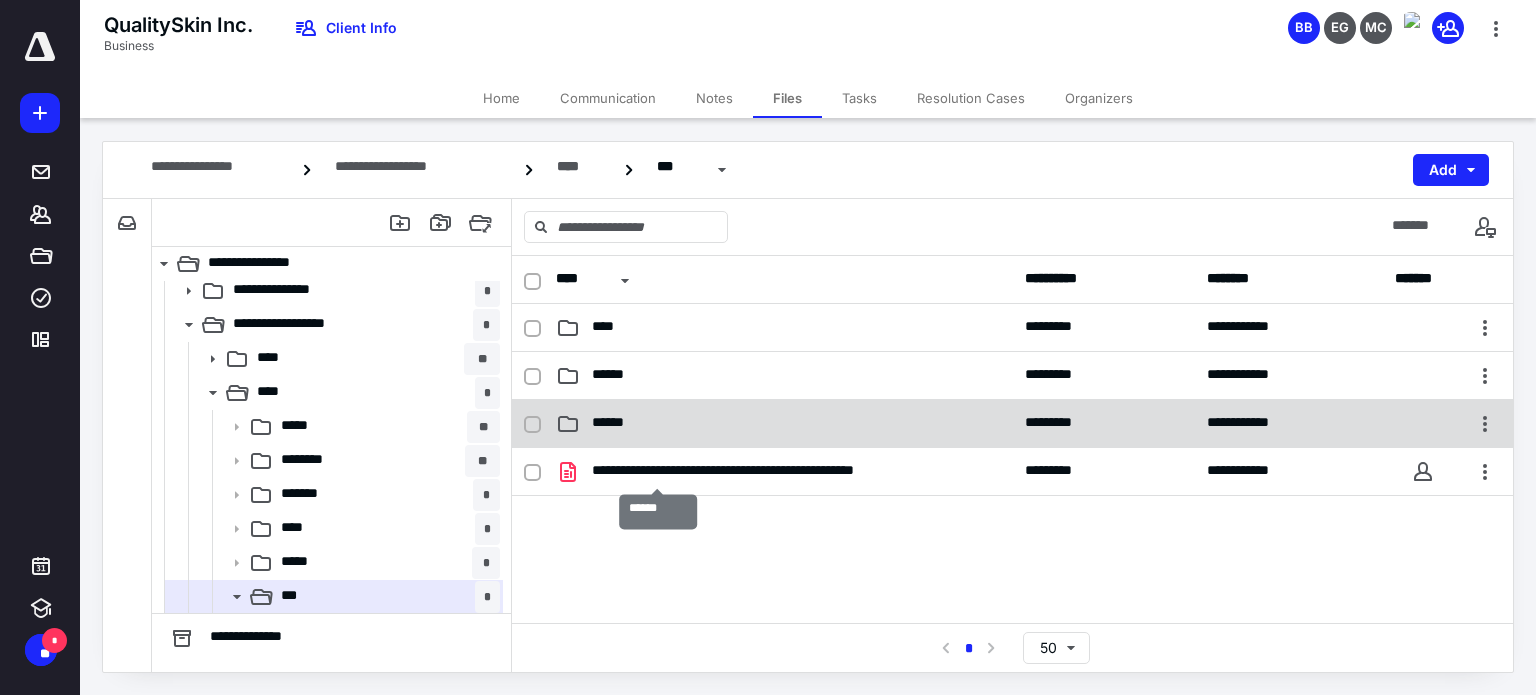 click on "******" at bounding box center (622, 424) 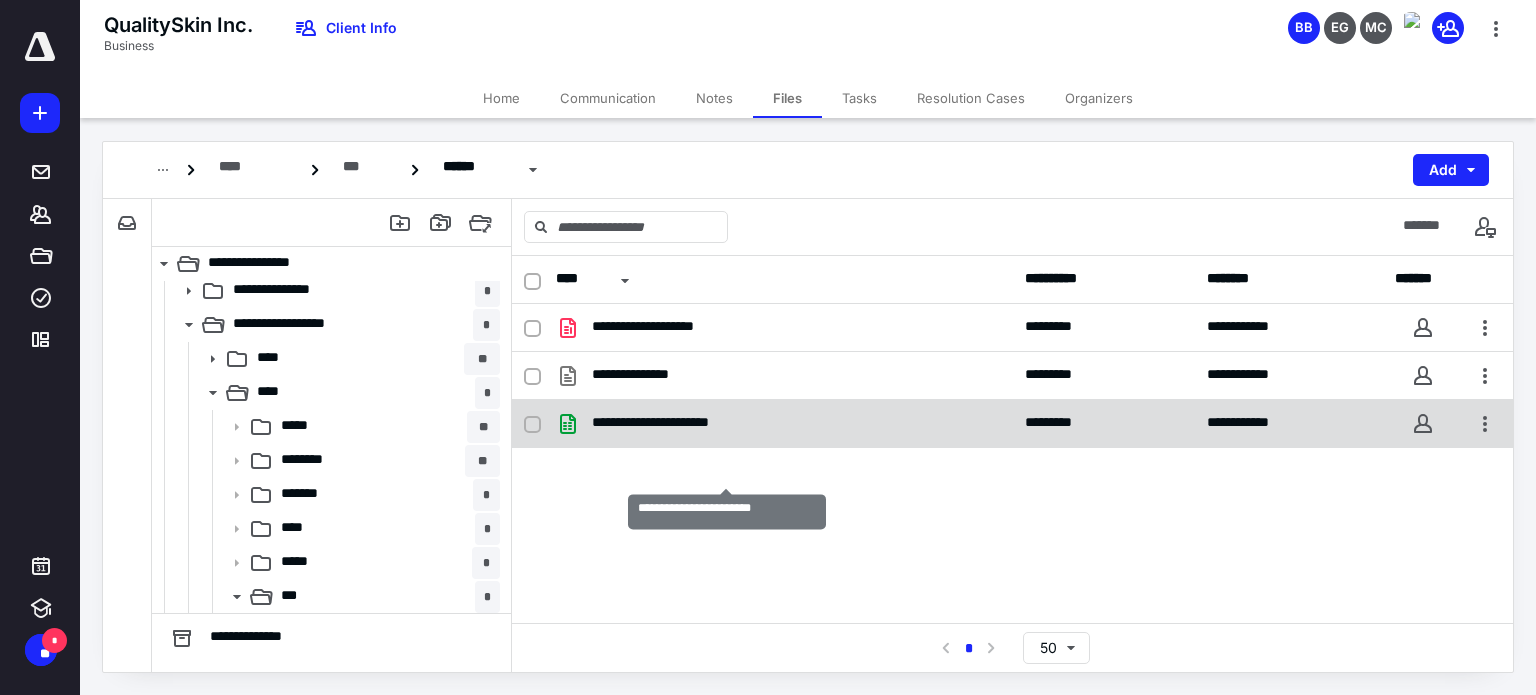click on "**********" at bounding box center [692, 424] 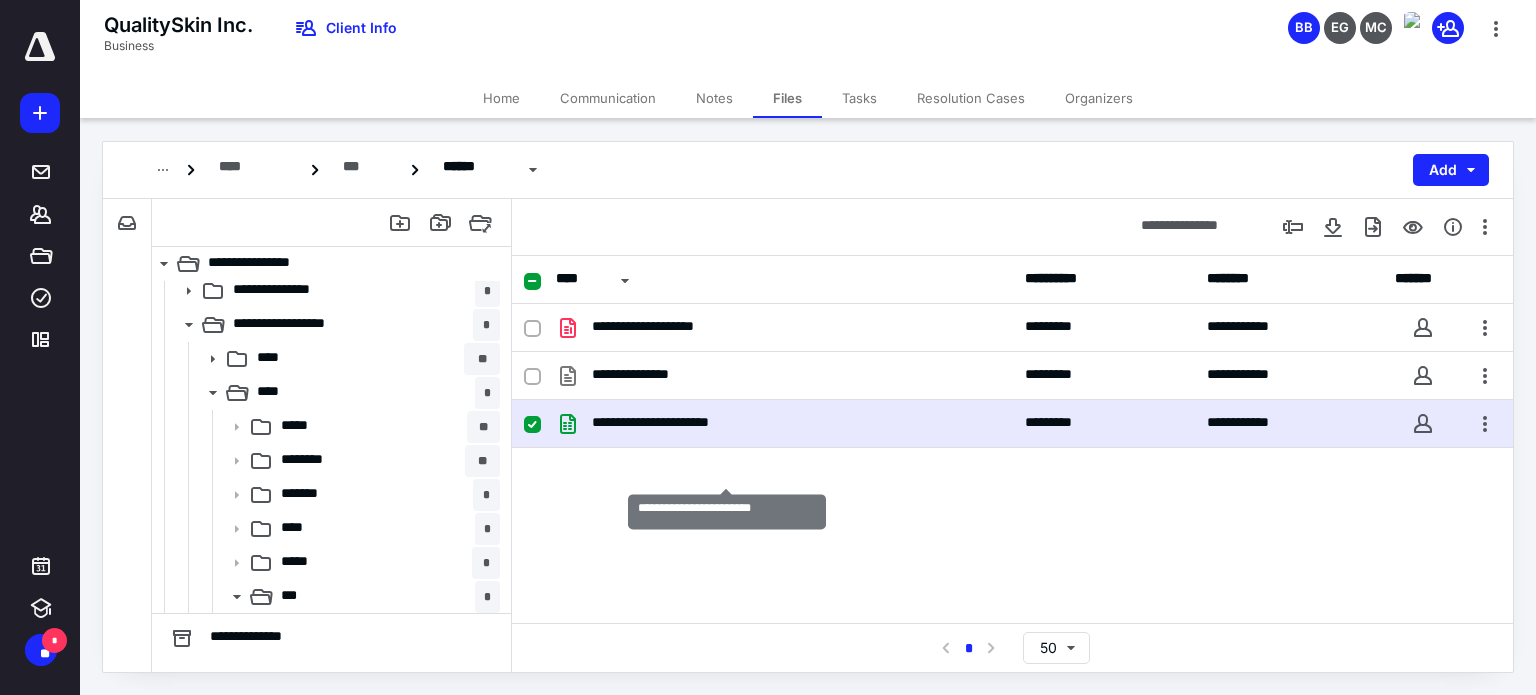 click on "**********" at bounding box center [692, 424] 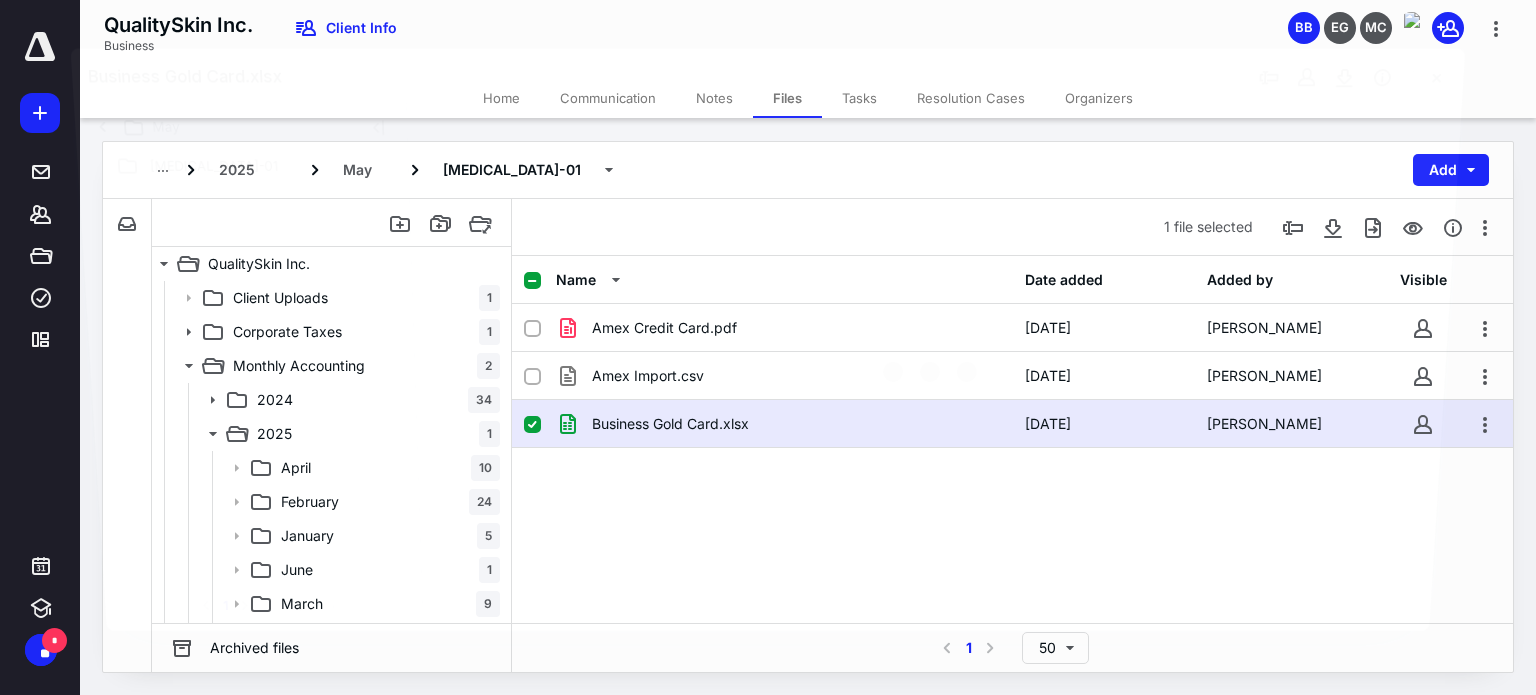 scroll, scrollTop: 41, scrollLeft: 0, axis: vertical 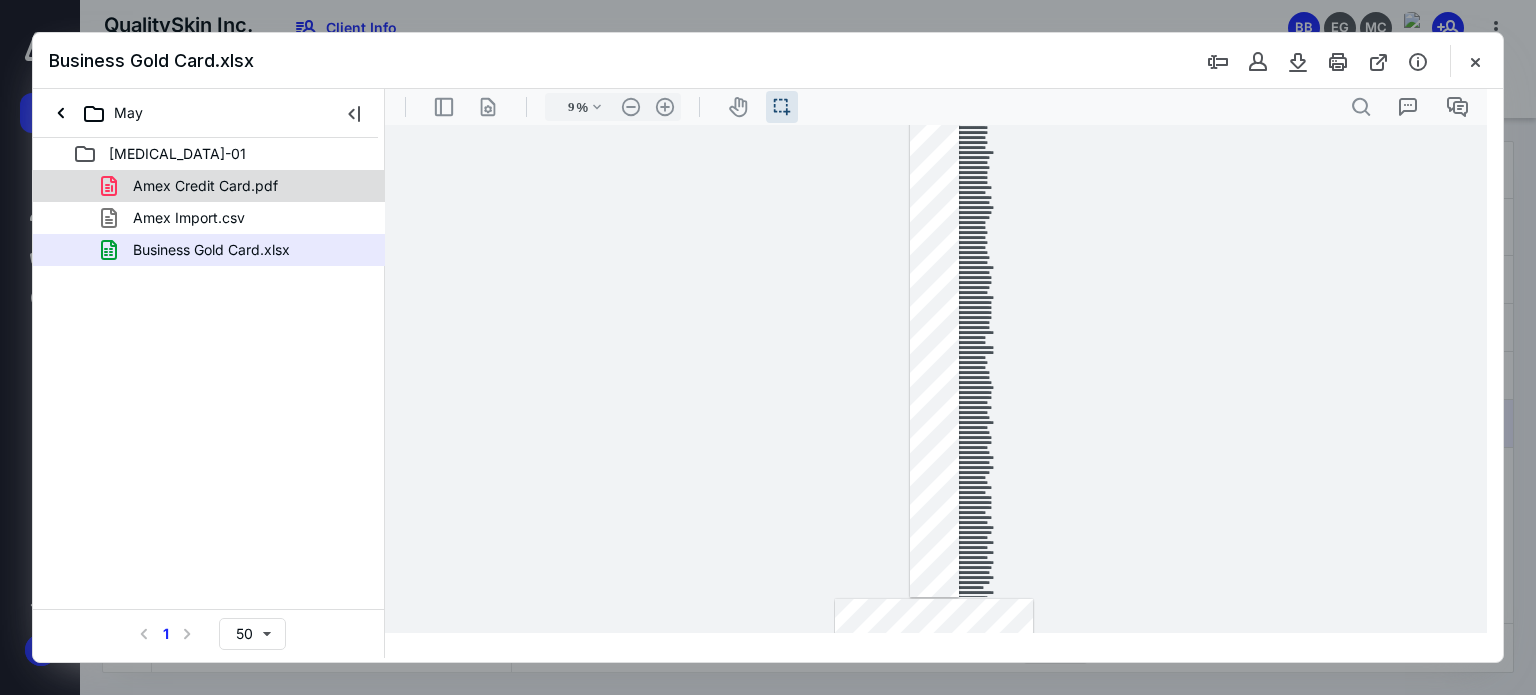 click on "Amex Credit Card.pdf" at bounding box center [205, 186] 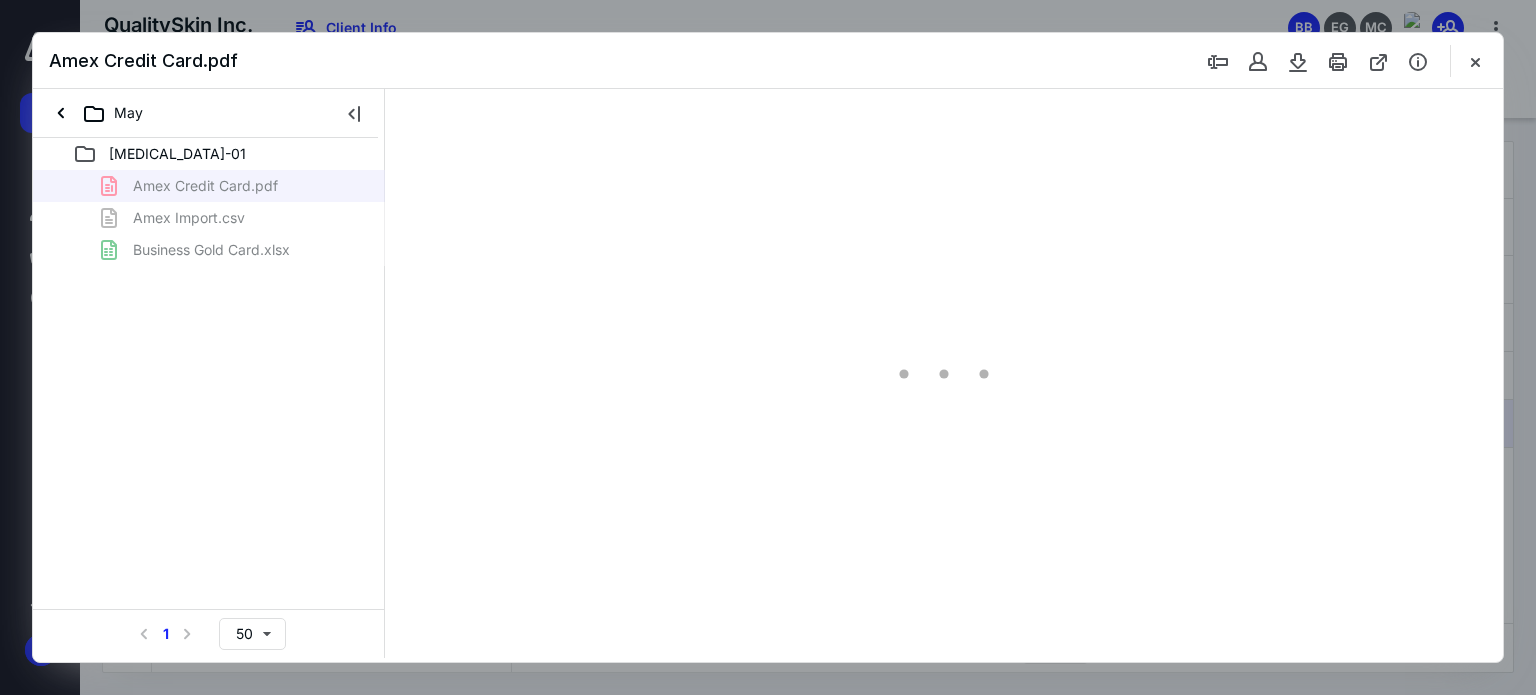 type on "64" 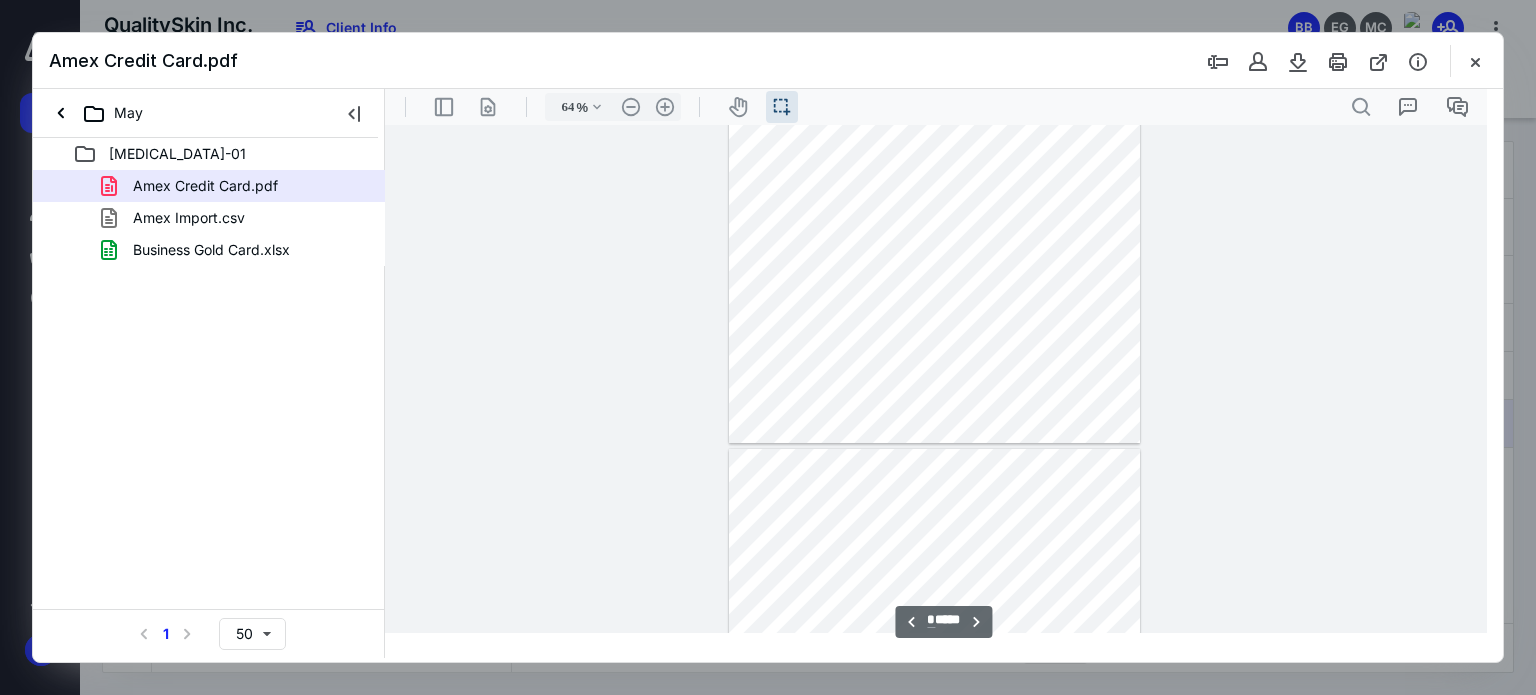 scroll, scrollTop: 2939, scrollLeft: 0, axis: vertical 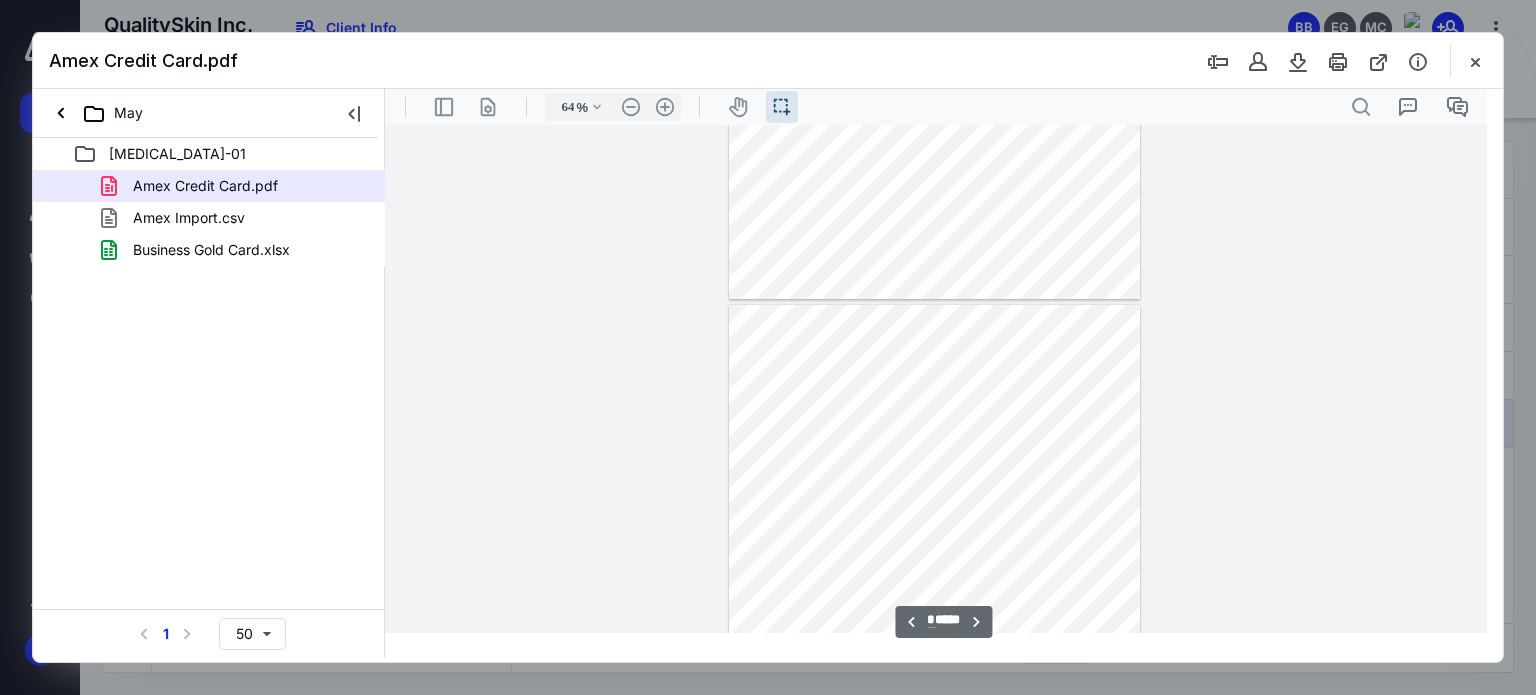 type on "*" 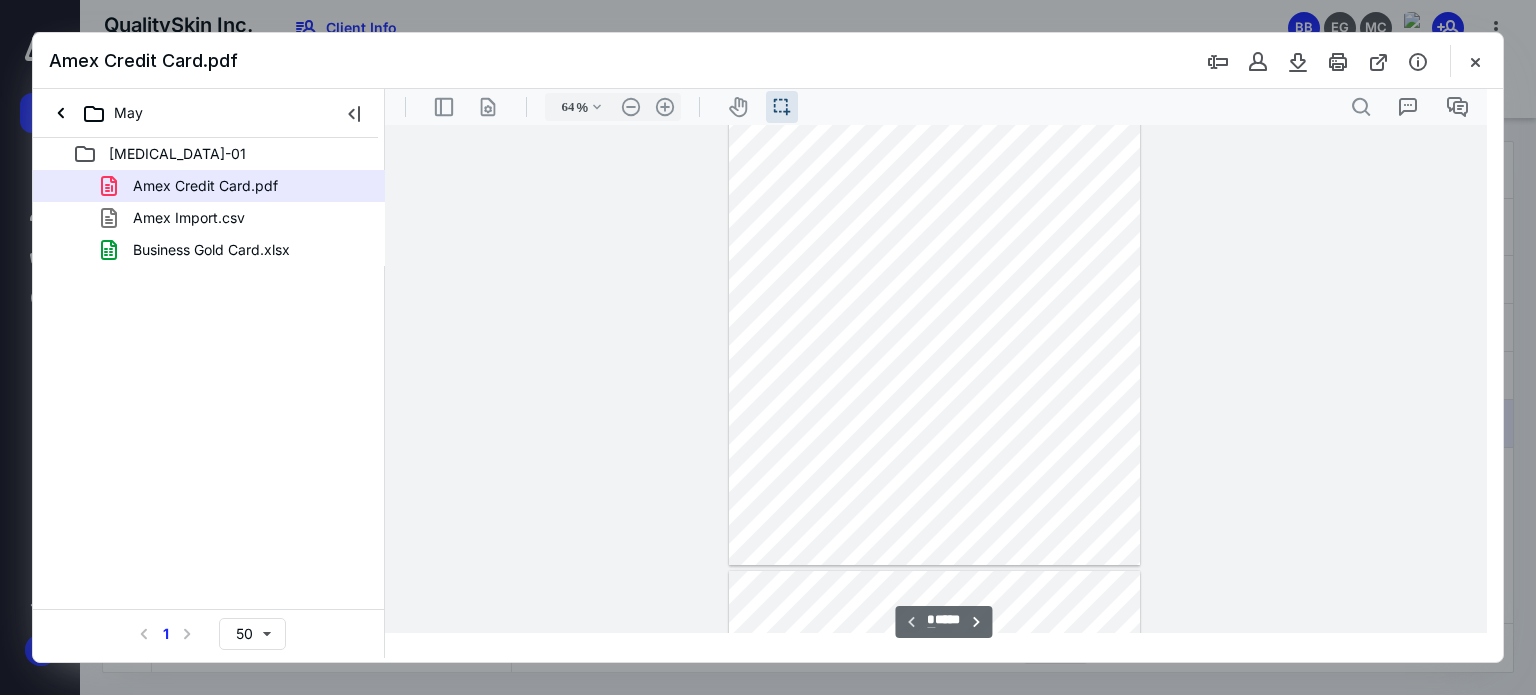 scroll, scrollTop: 0, scrollLeft: 0, axis: both 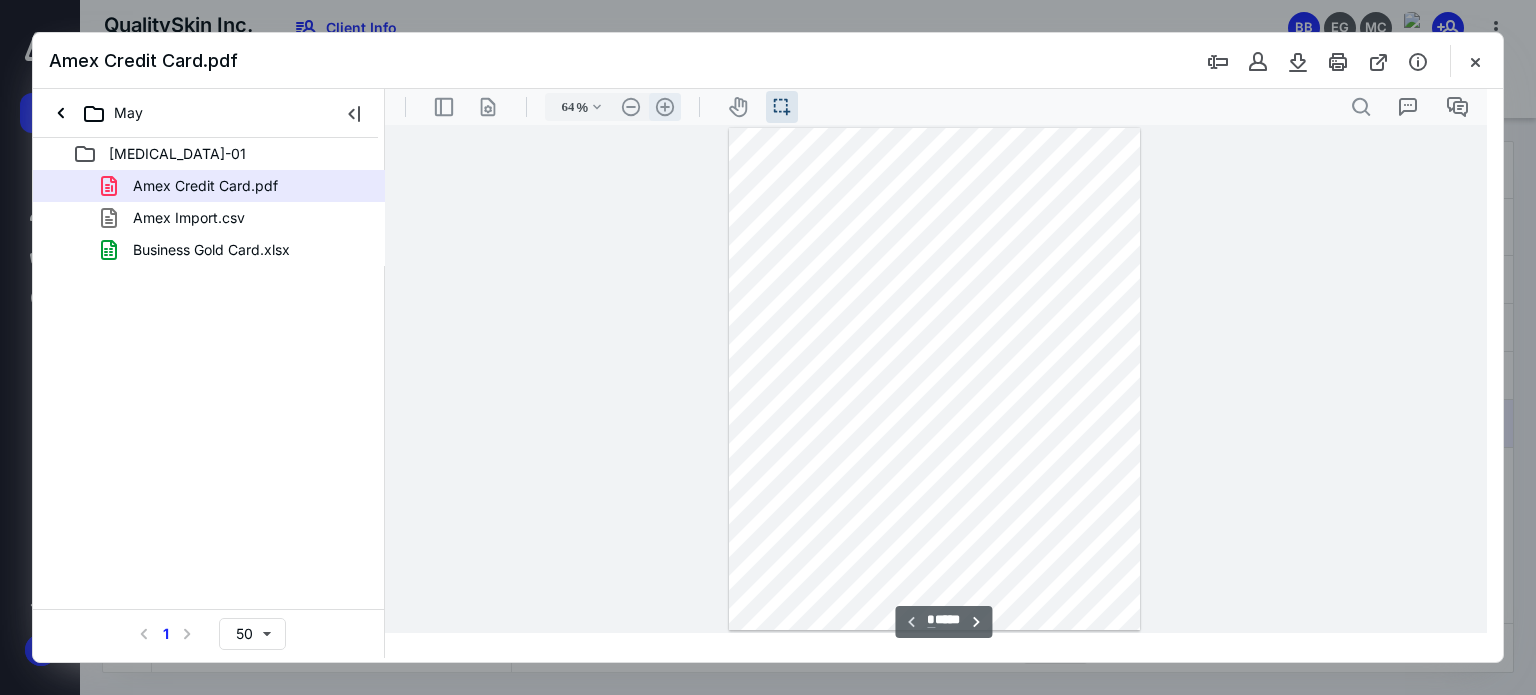 click on ".cls-1{fill:#abb0c4;} icon - header - zoom - in - line" at bounding box center [665, 107] 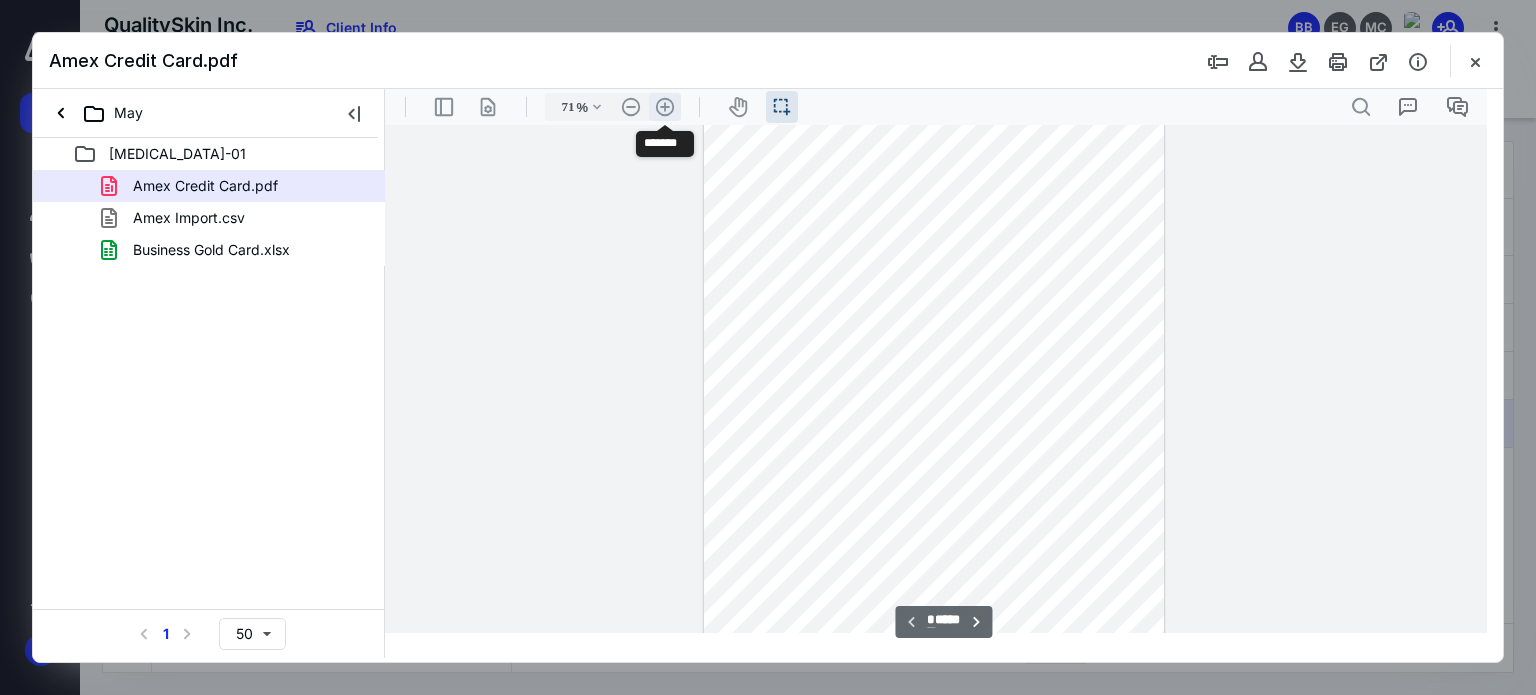 click on ".cls-1{fill:#abb0c4;} icon - header - zoom - in - line" at bounding box center [665, 107] 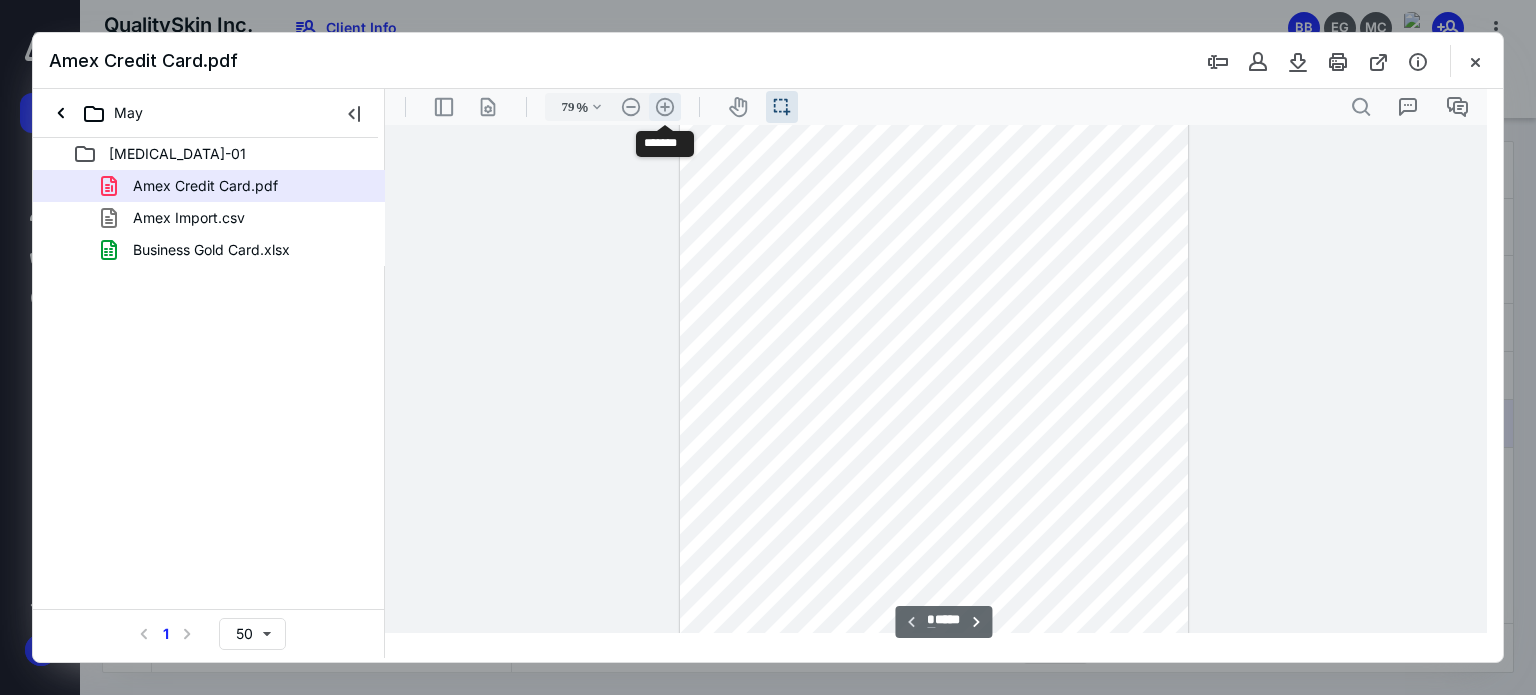click on ".cls-1{fill:#abb0c4;} icon - header - zoom - in - line" at bounding box center [665, 107] 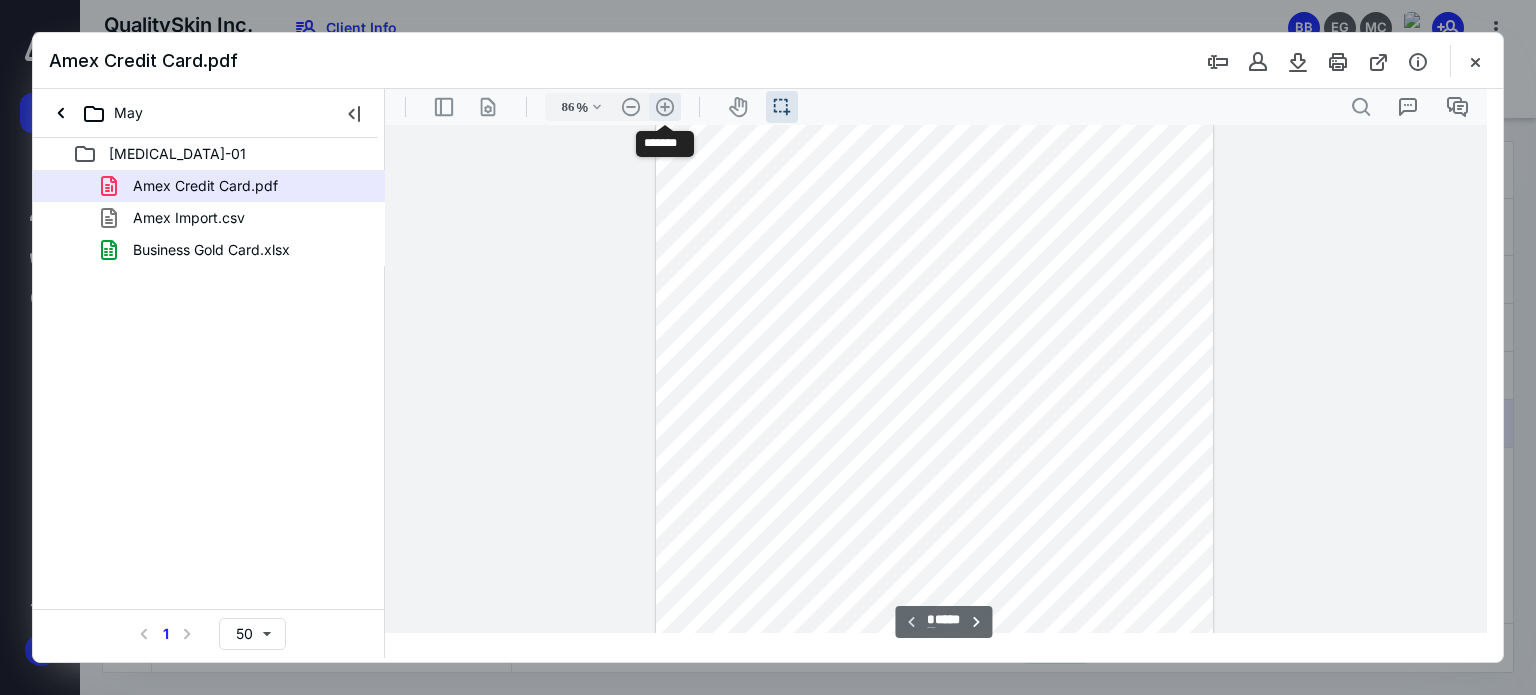 click on ".cls-1{fill:#abb0c4;} icon - header - zoom - in - line" at bounding box center [665, 107] 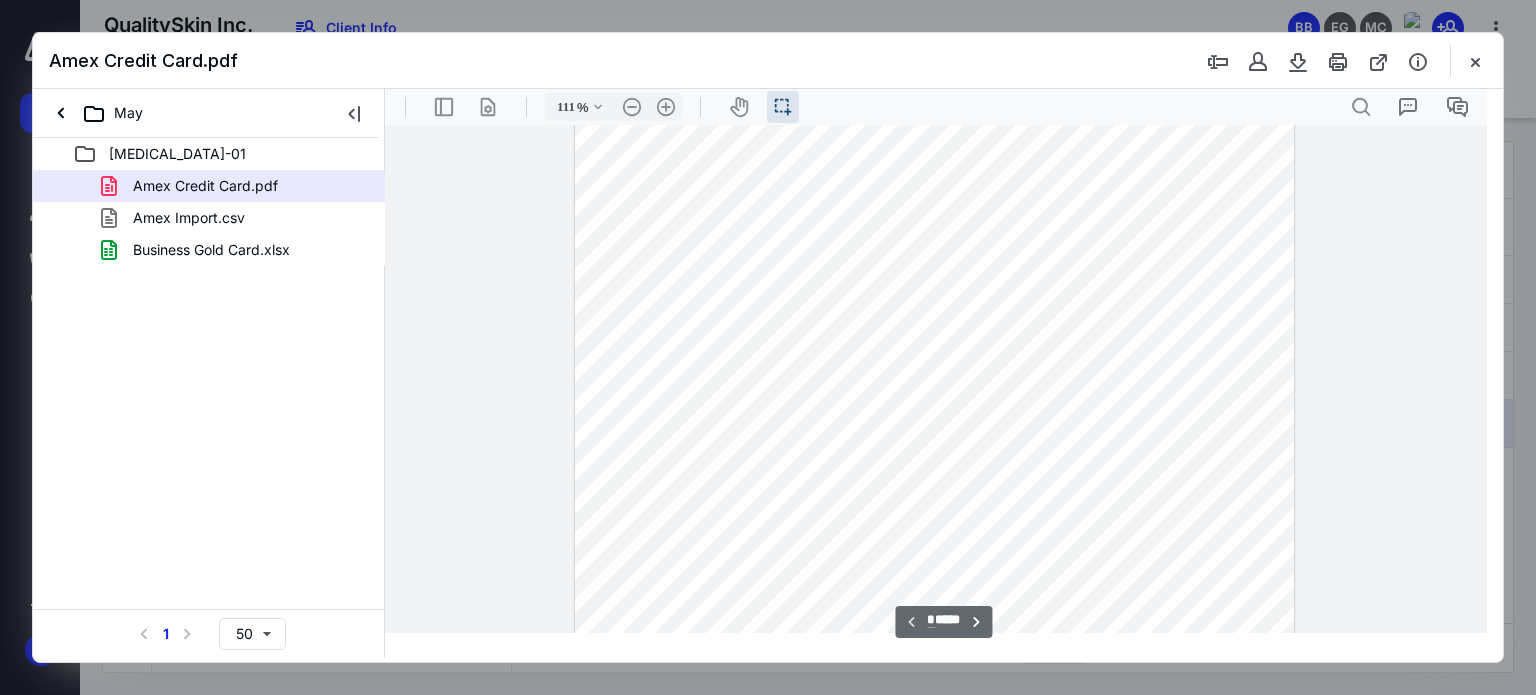 scroll, scrollTop: 0, scrollLeft: 0, axis: both 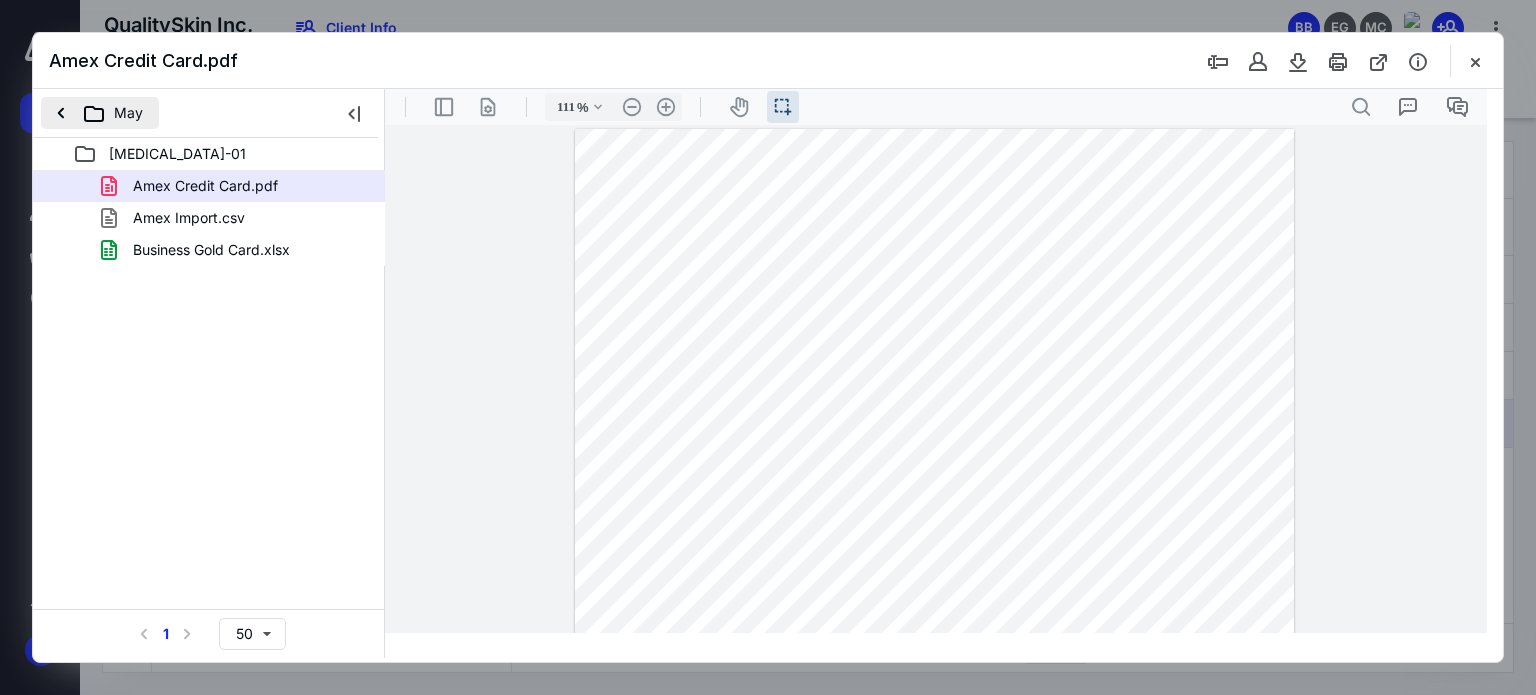 click on "May" at bounding box center (100, 113) 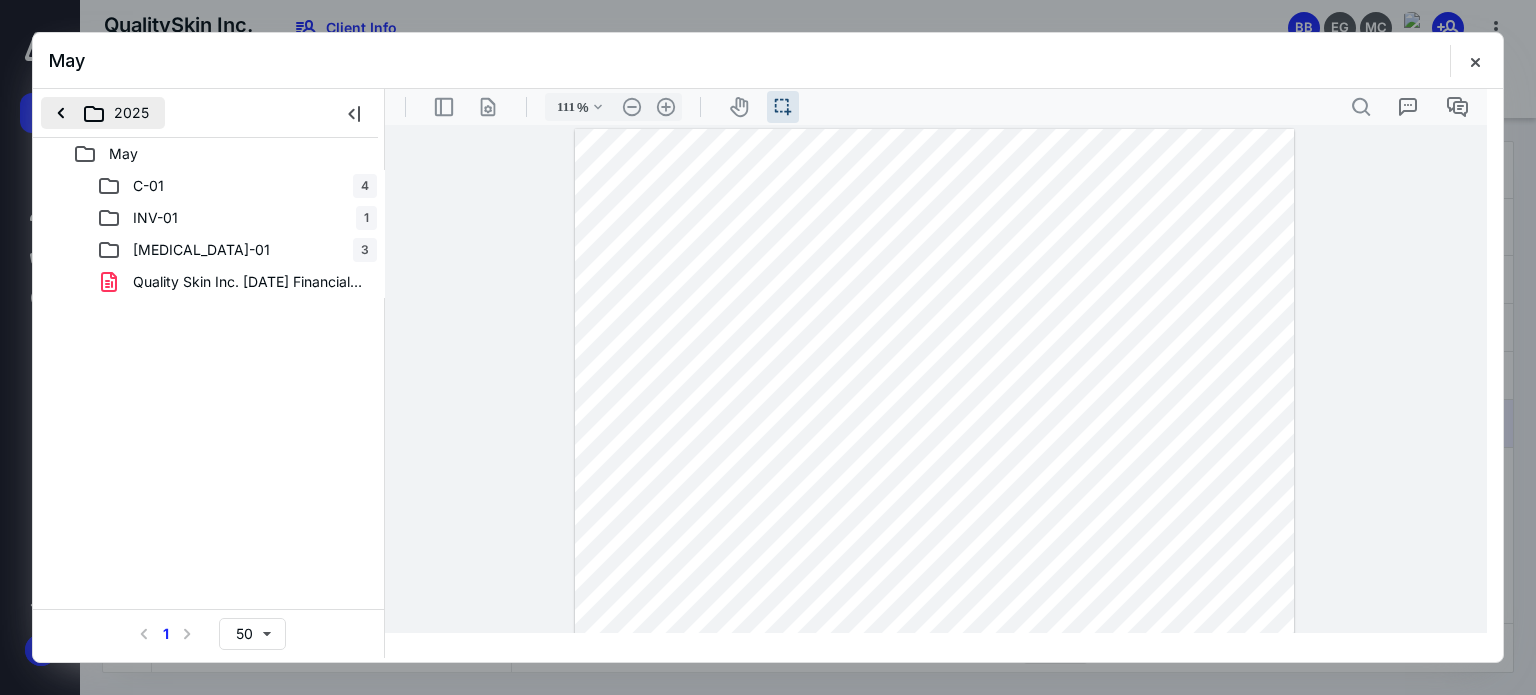 click on "2025" at bounding box center [103, 113] 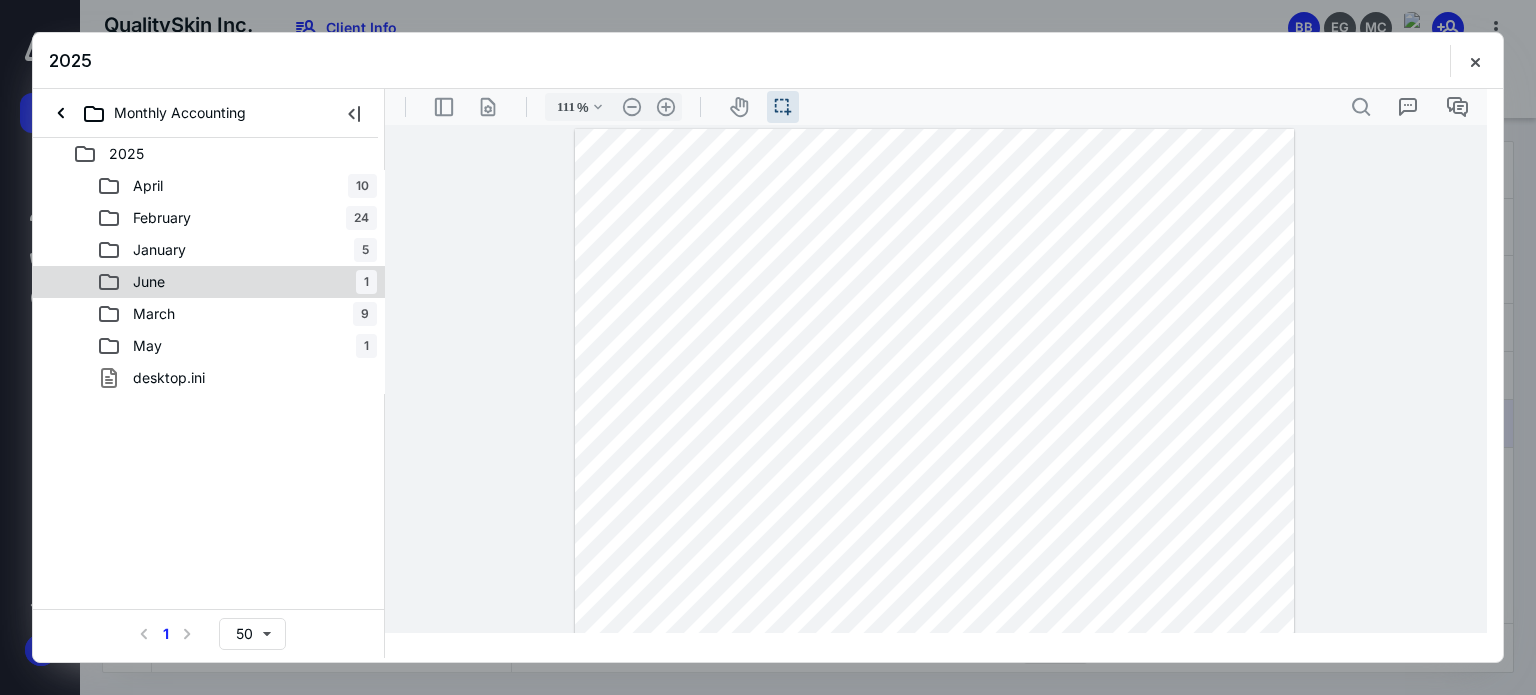 click on "[DATE]" at bounding box center (237, 282) 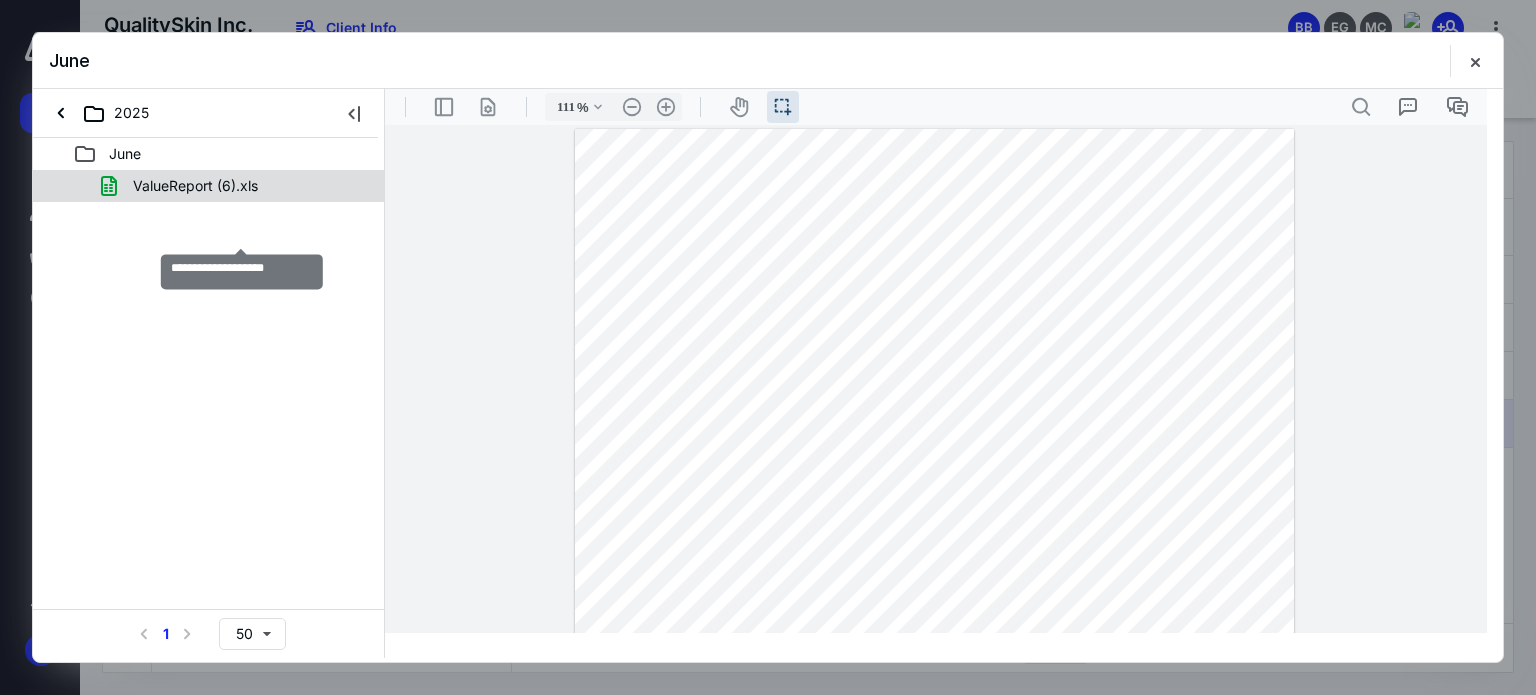 click on "ValueReport (6).xls" at bounding box center [195, 186] 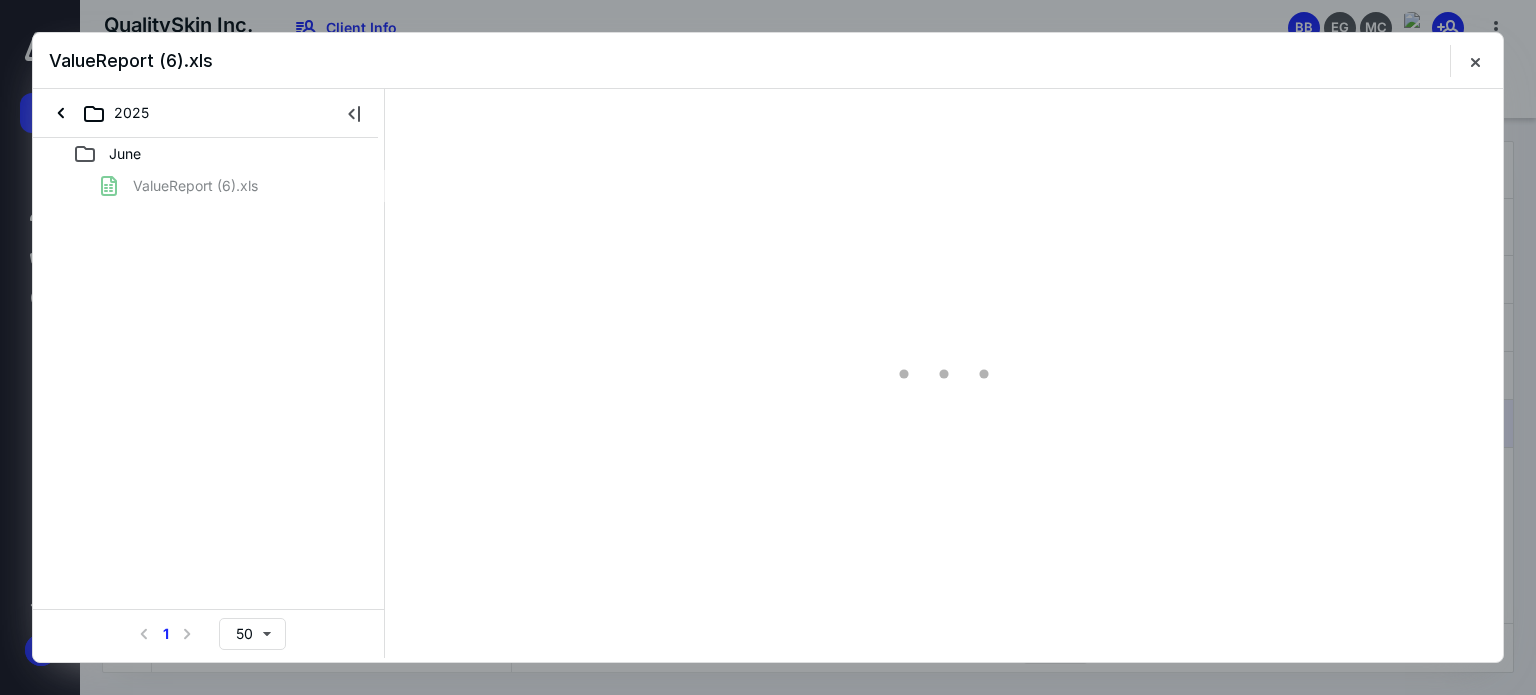 click on "ValueReport (6).xls" at bounding box center (209, 186) 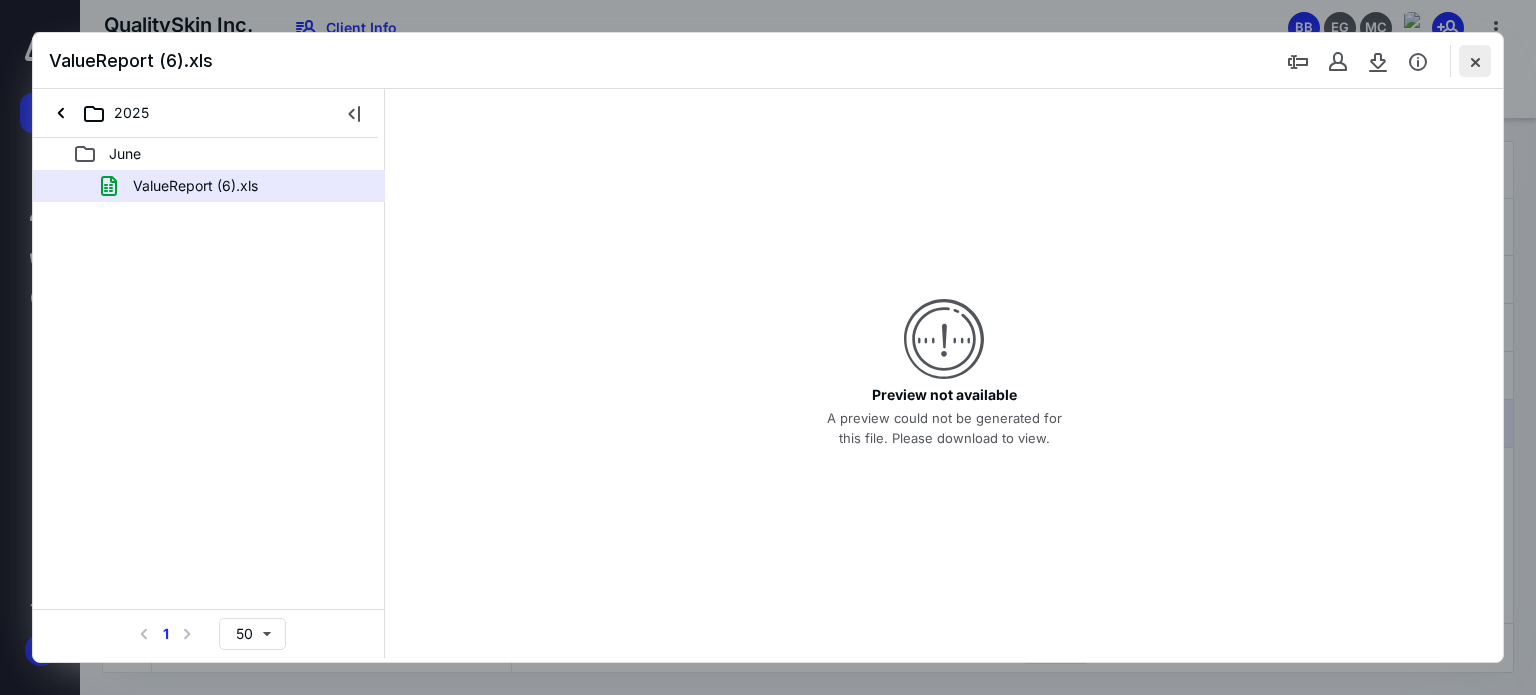 click at bounding box center [1475, 61] 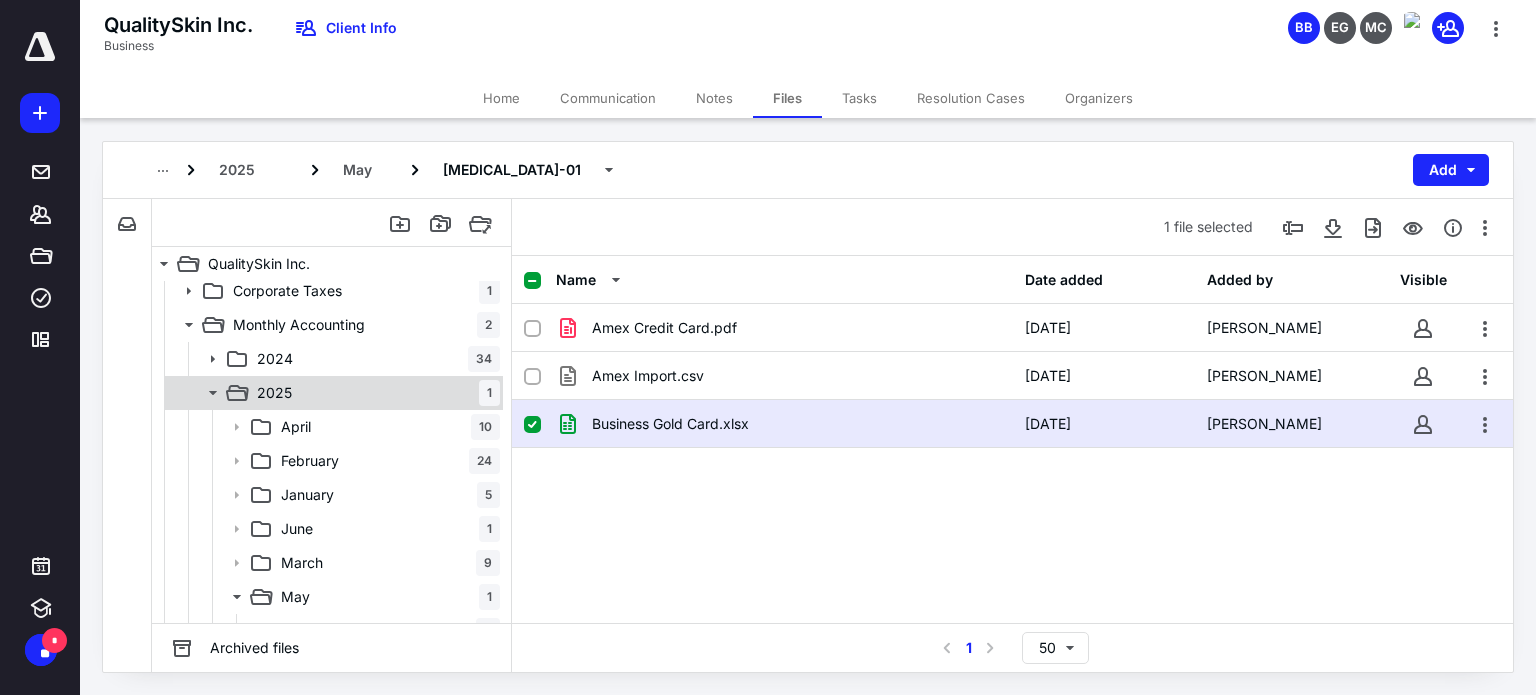 click 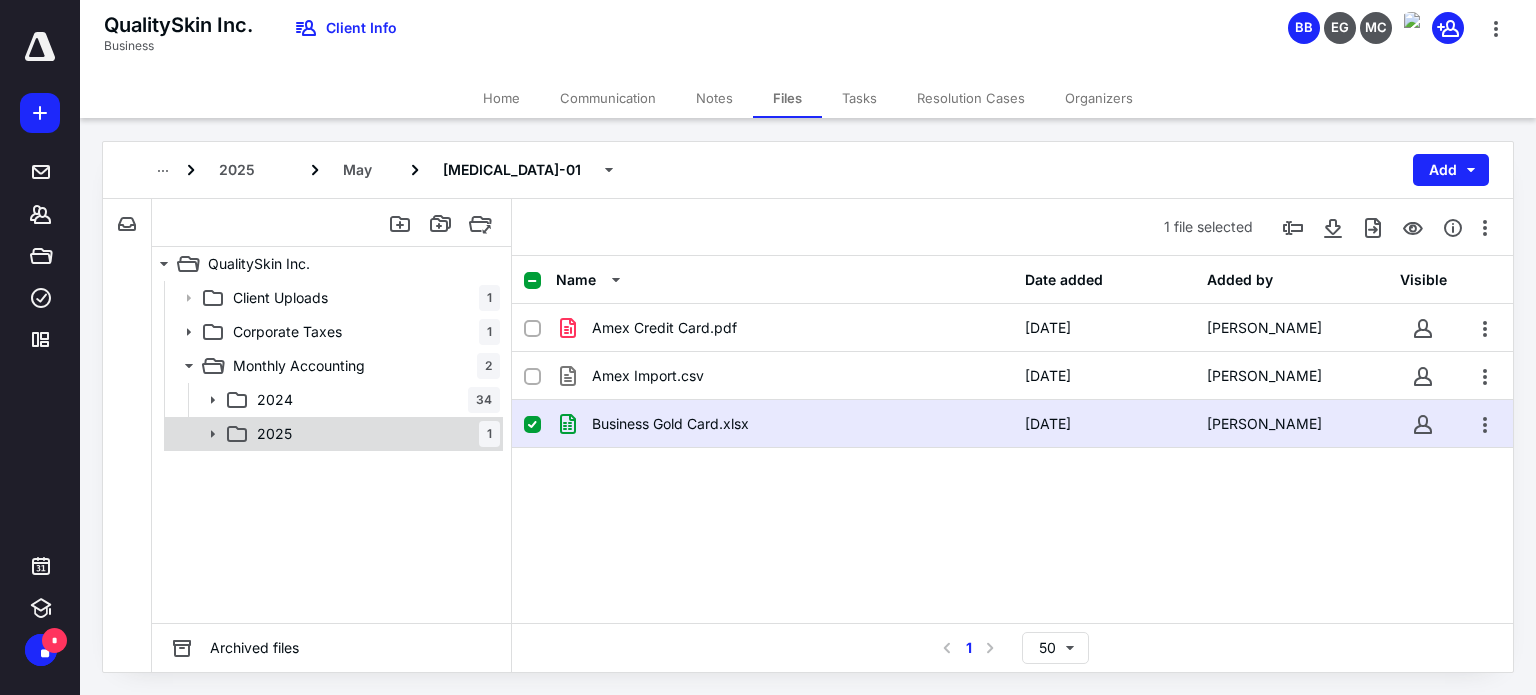 click on "2025 1" at bounding box center [374, 434] 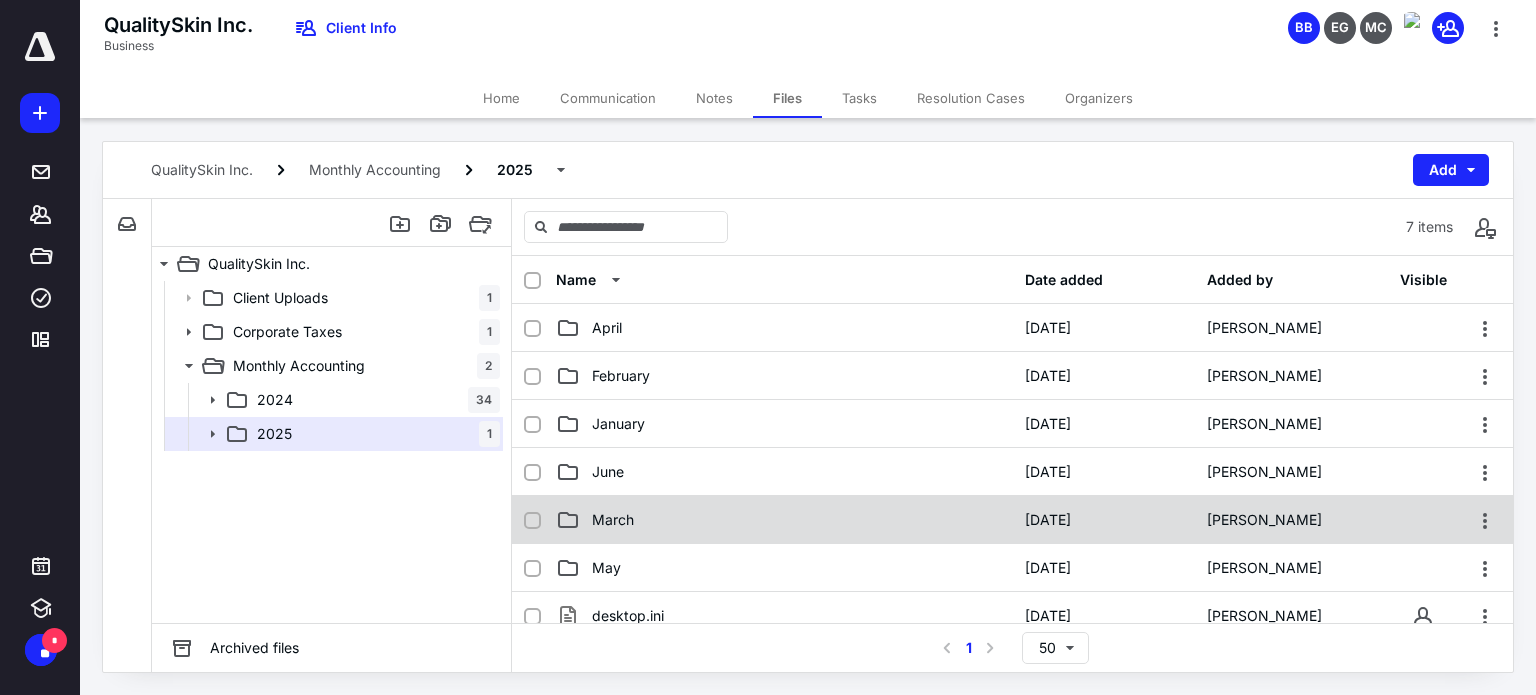 click on "March" at bounding box center [784, 520] 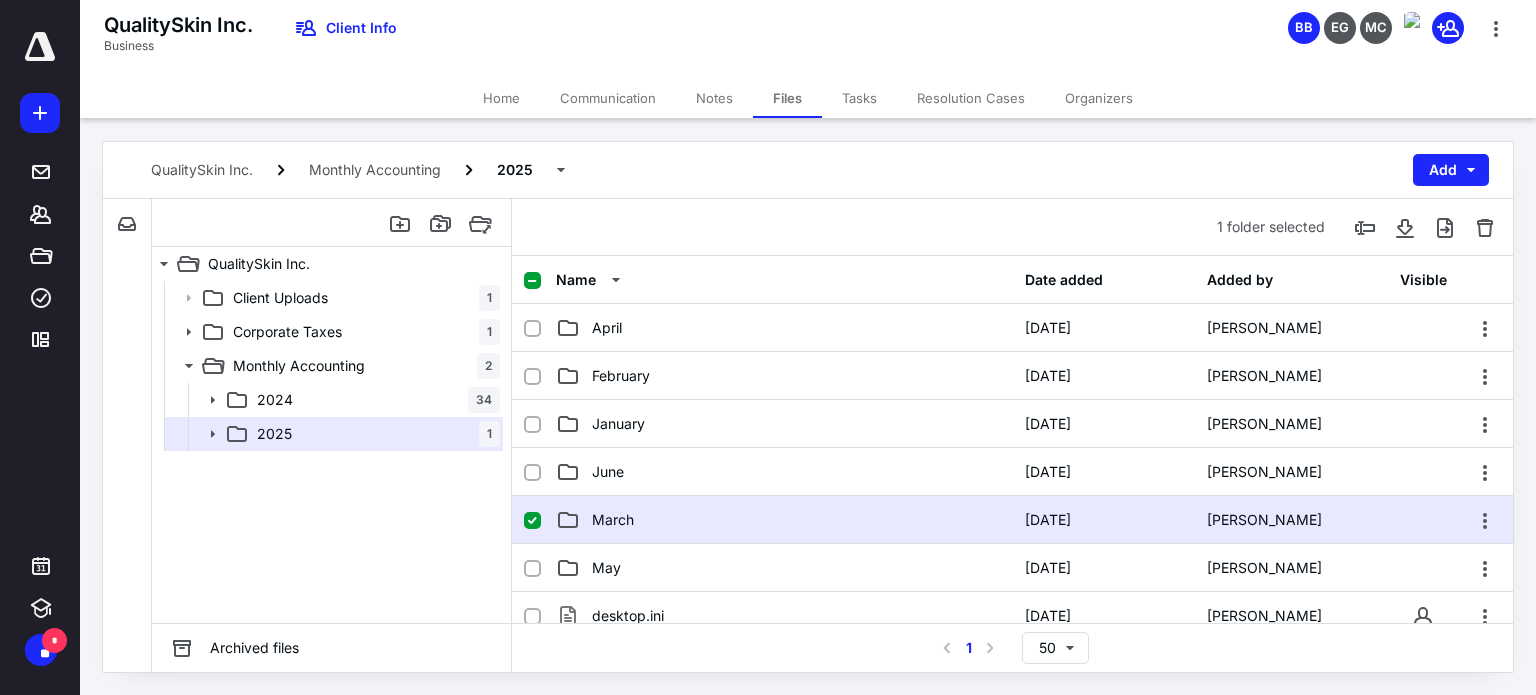 click on "March" at bounding box center [784, 520] 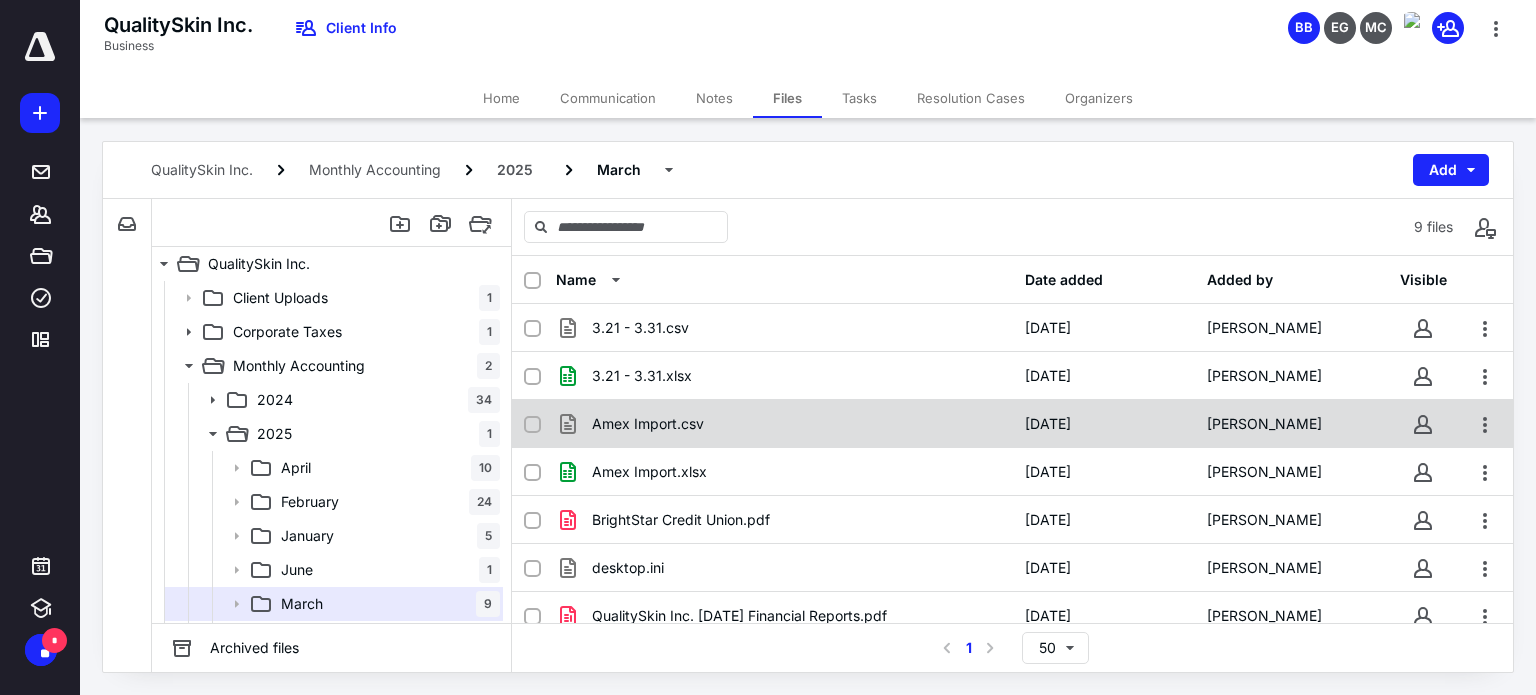 click on "Amex Import.csv" at bounding box center (784, 424) 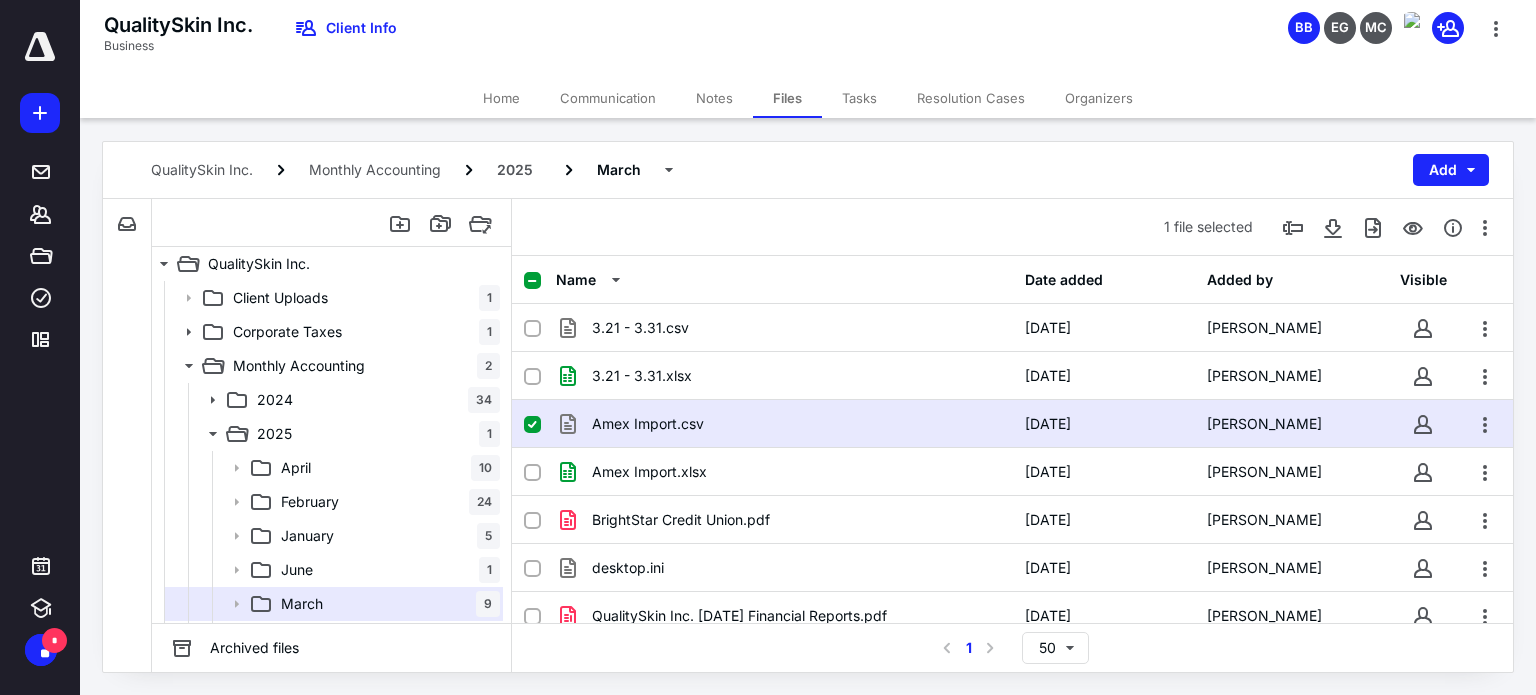 click on "Amex Import.csv" at bounding box center [784, 424] 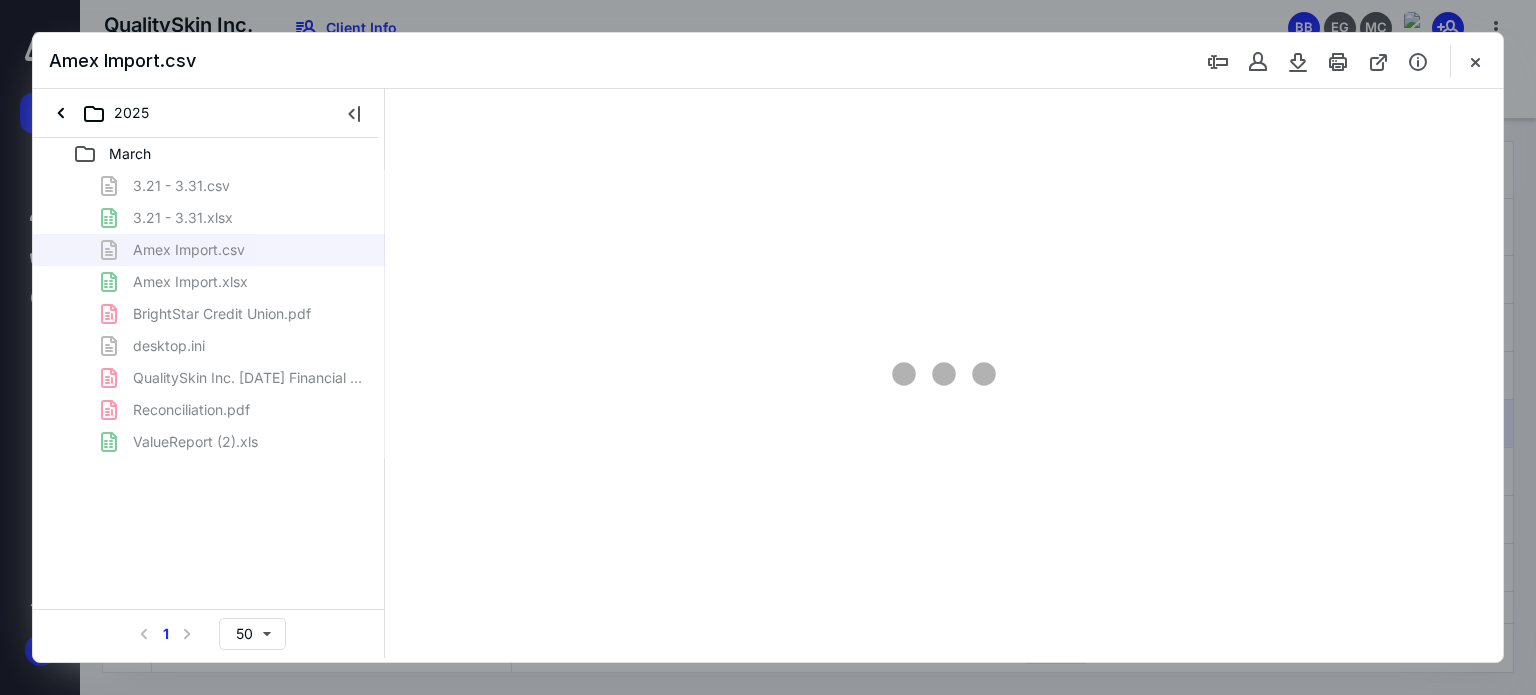 scroll, scrollTop: 0, scrollLeft: 0, axis: both 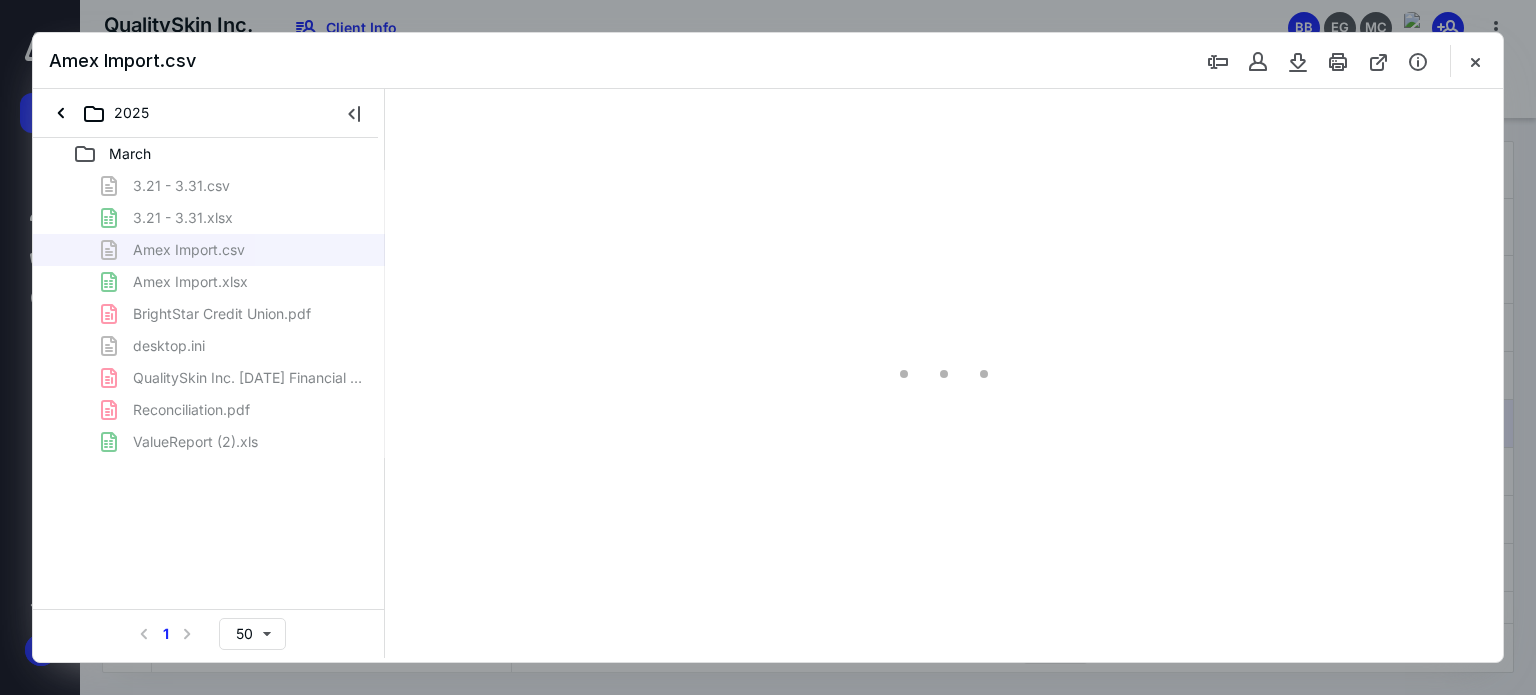 type on "64" 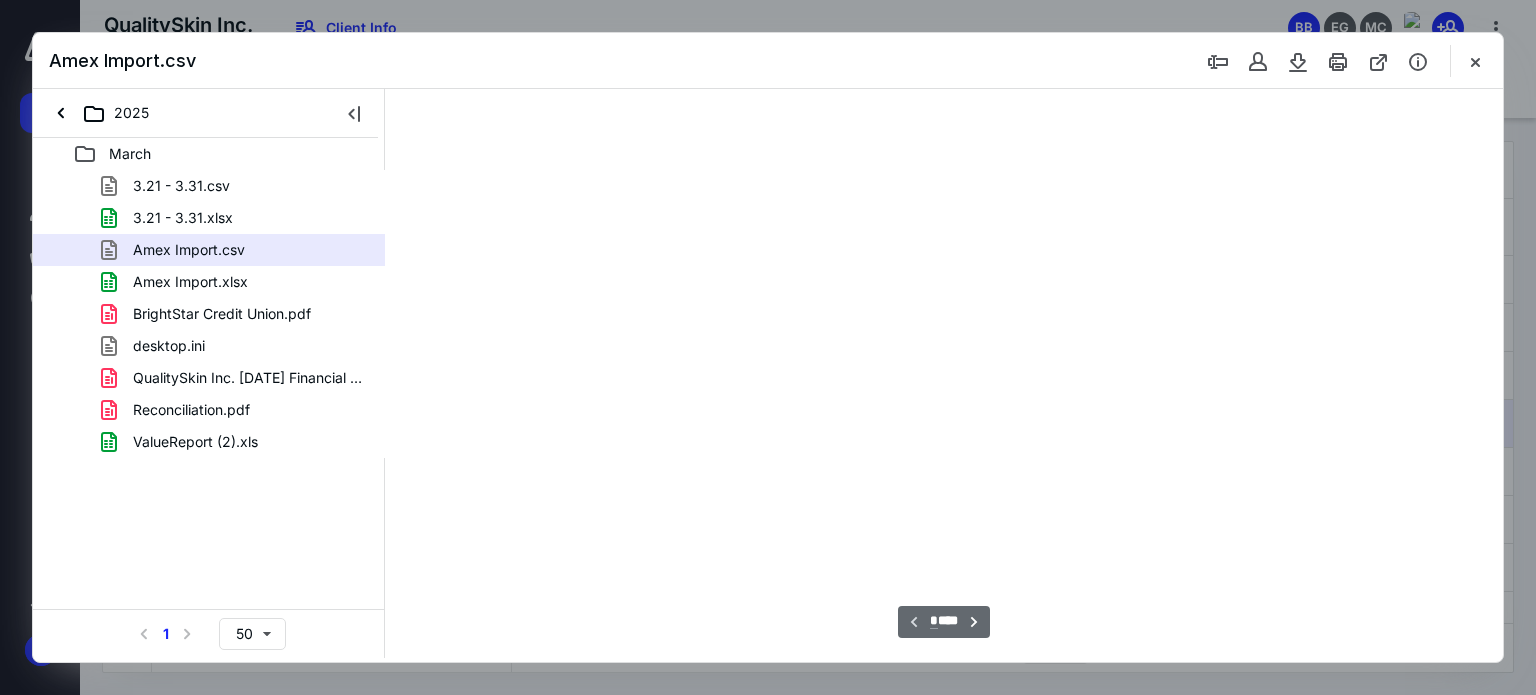scroll, scrollTop: 39, scrollLeft: 0, axis: vertical 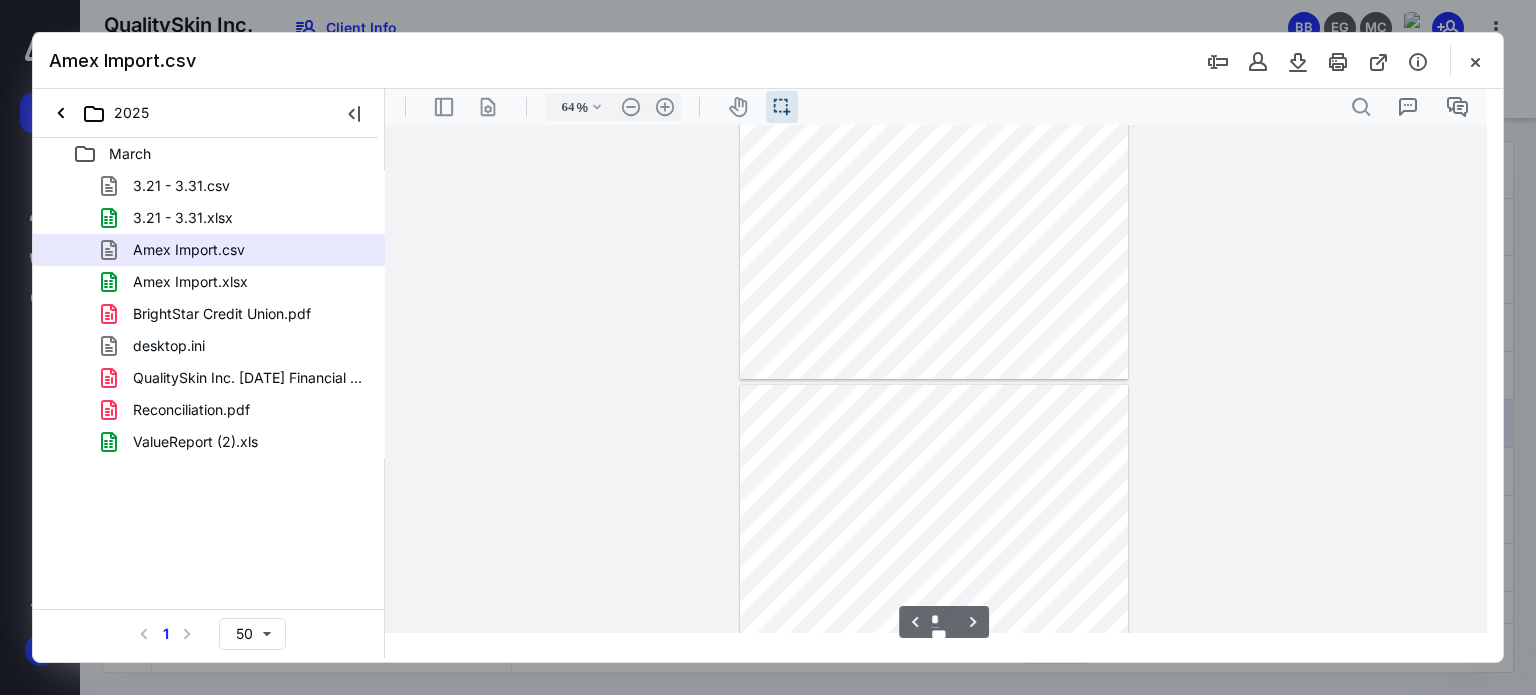 type on "*" 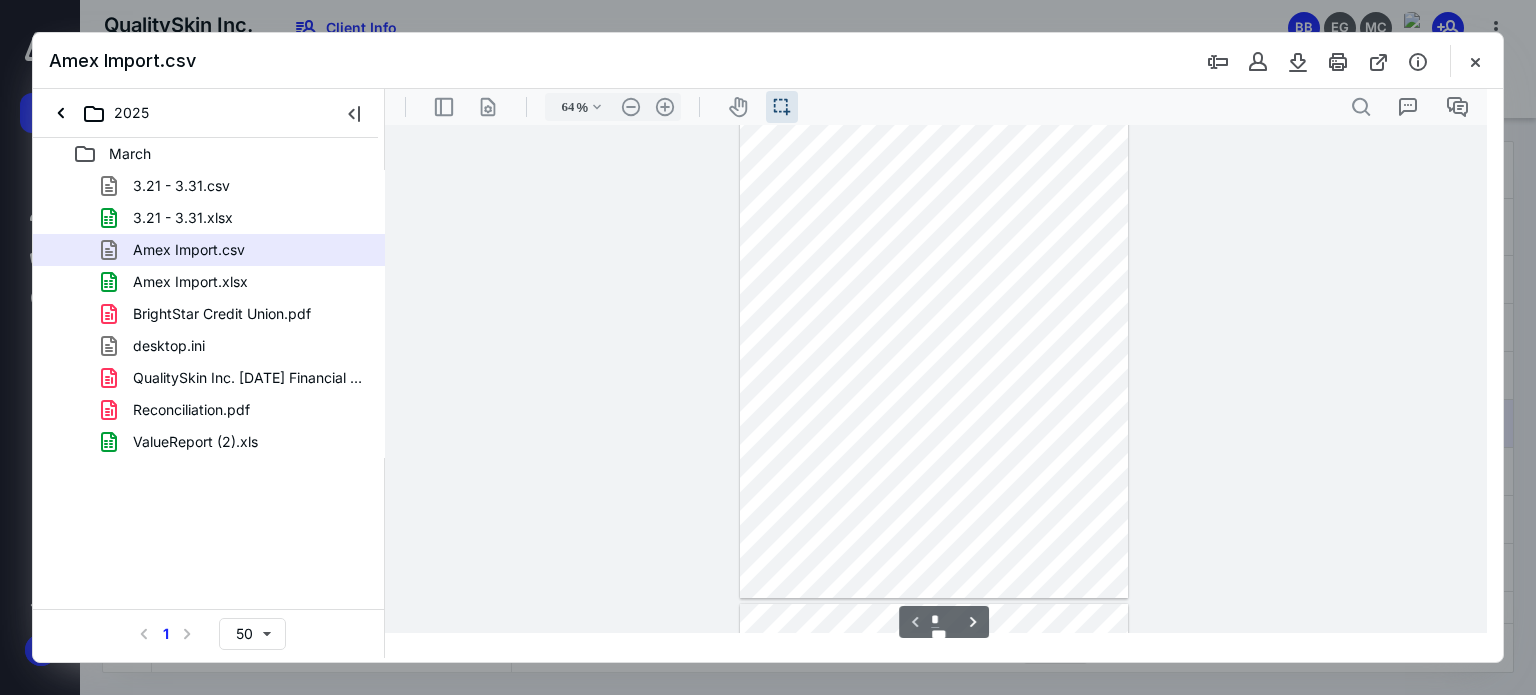 scroll, scrollTop: 0, scrollLeft: 0, axis: both 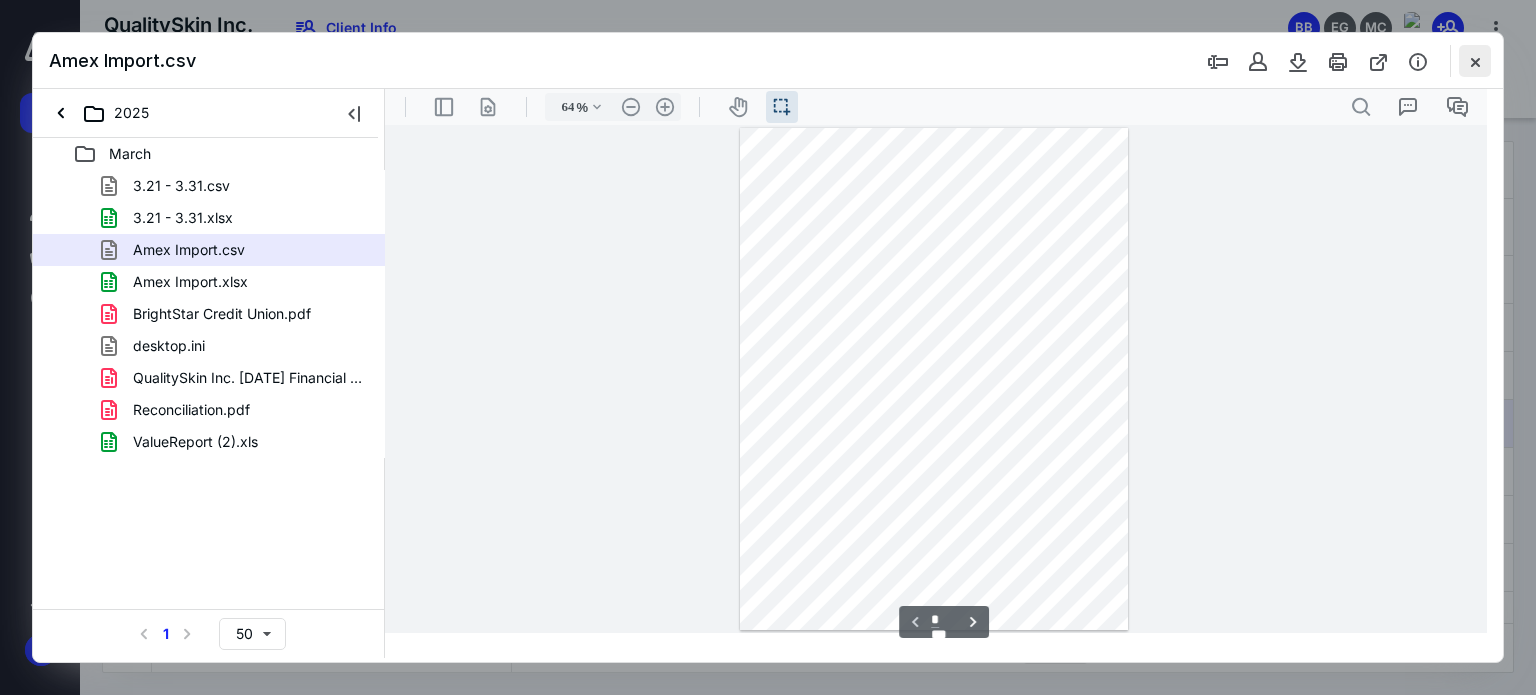 click at bounding box center (1475, 61) 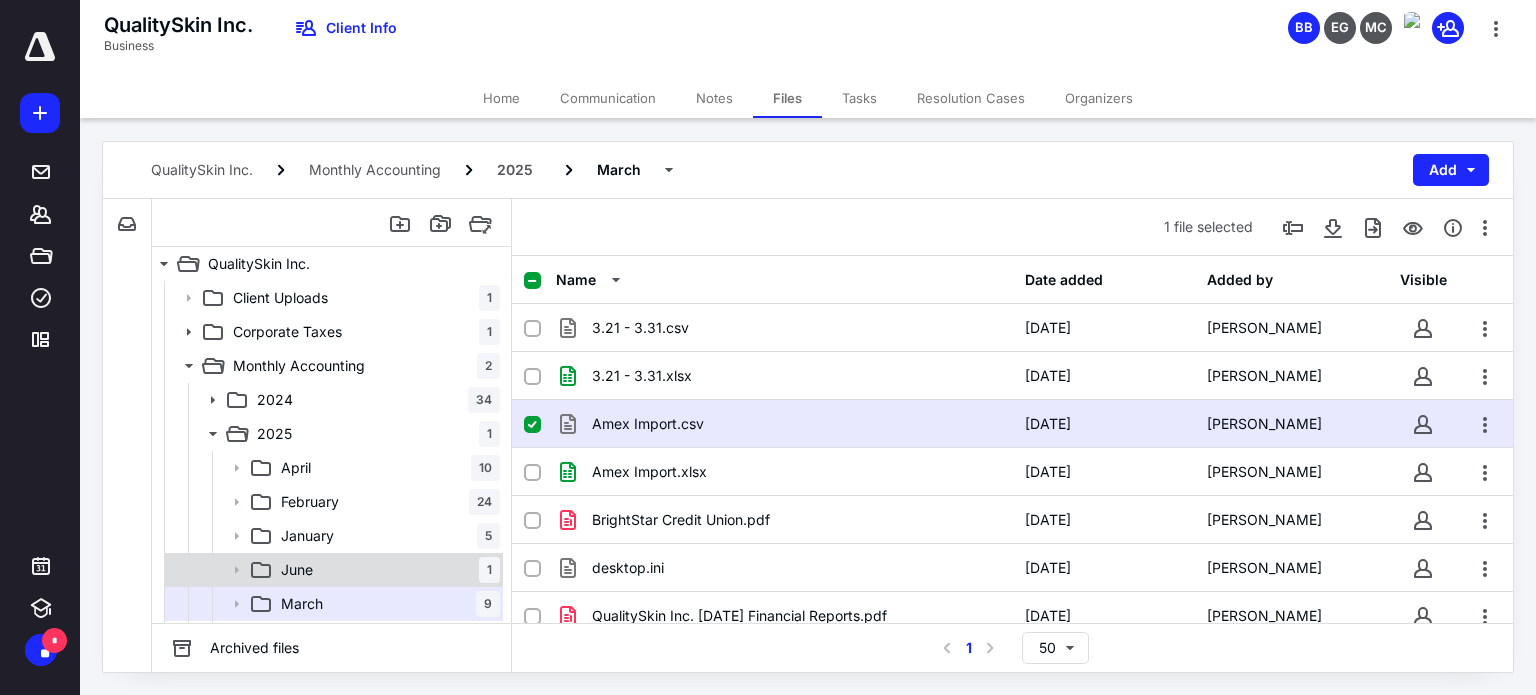 click on "[DATE]" at bounding box center [386, 570] 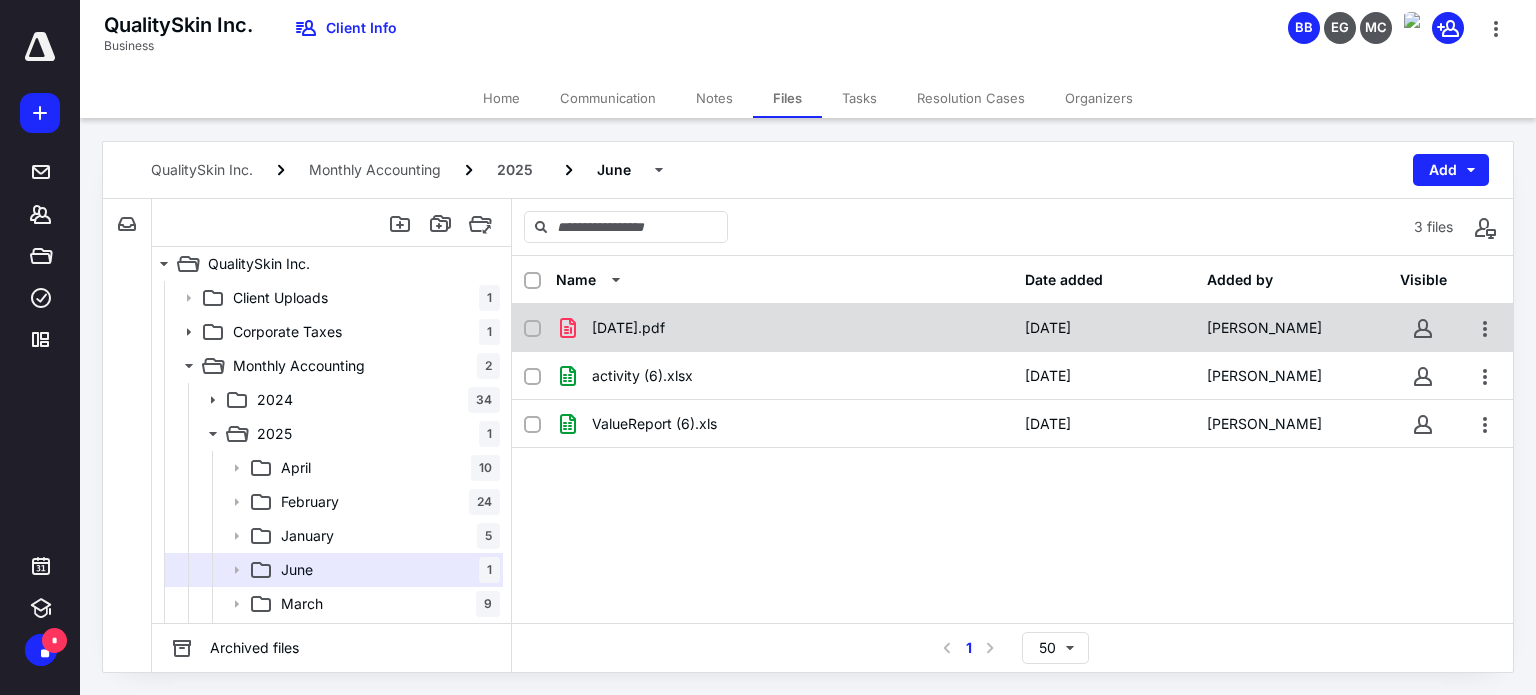 click on "[DATE].pdf" at bounding box center (784, 328) 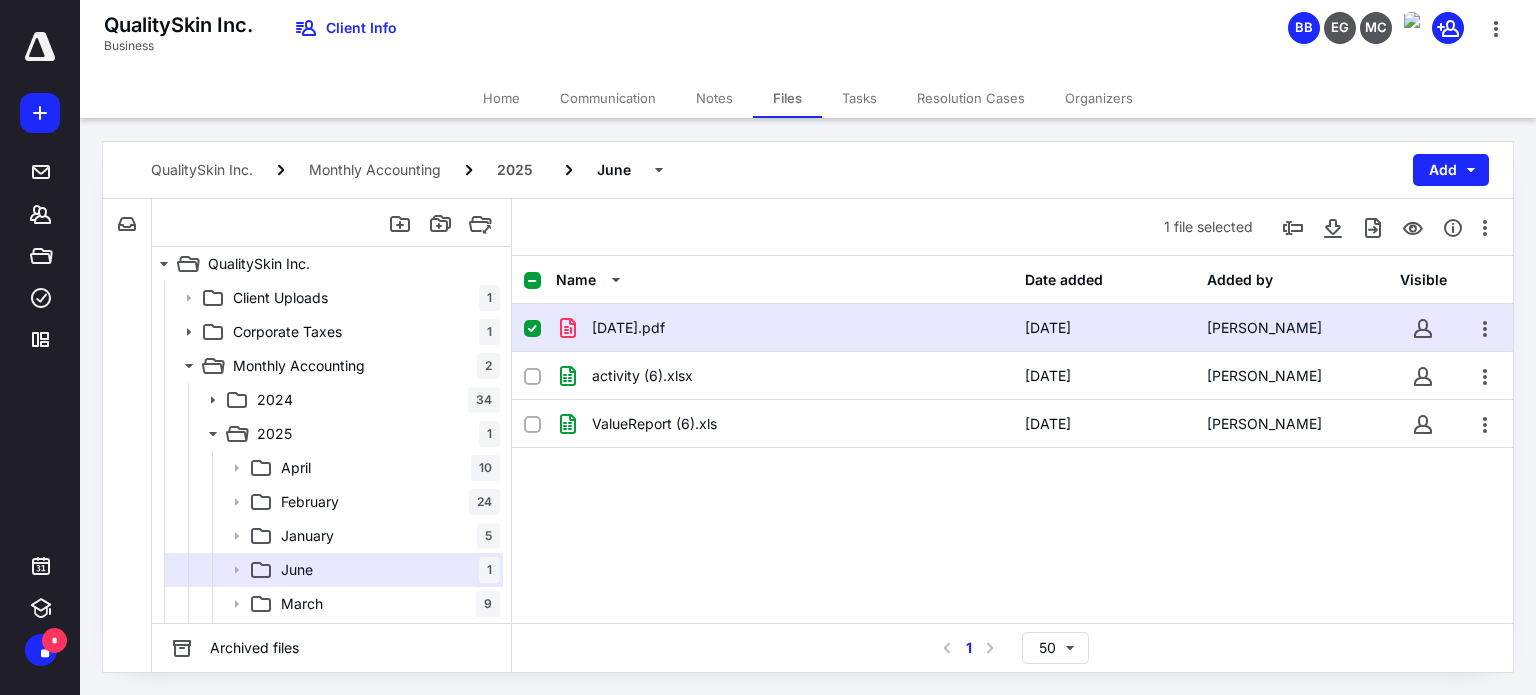 click on "[DATE].pdf" at bounding box center (784, 328) 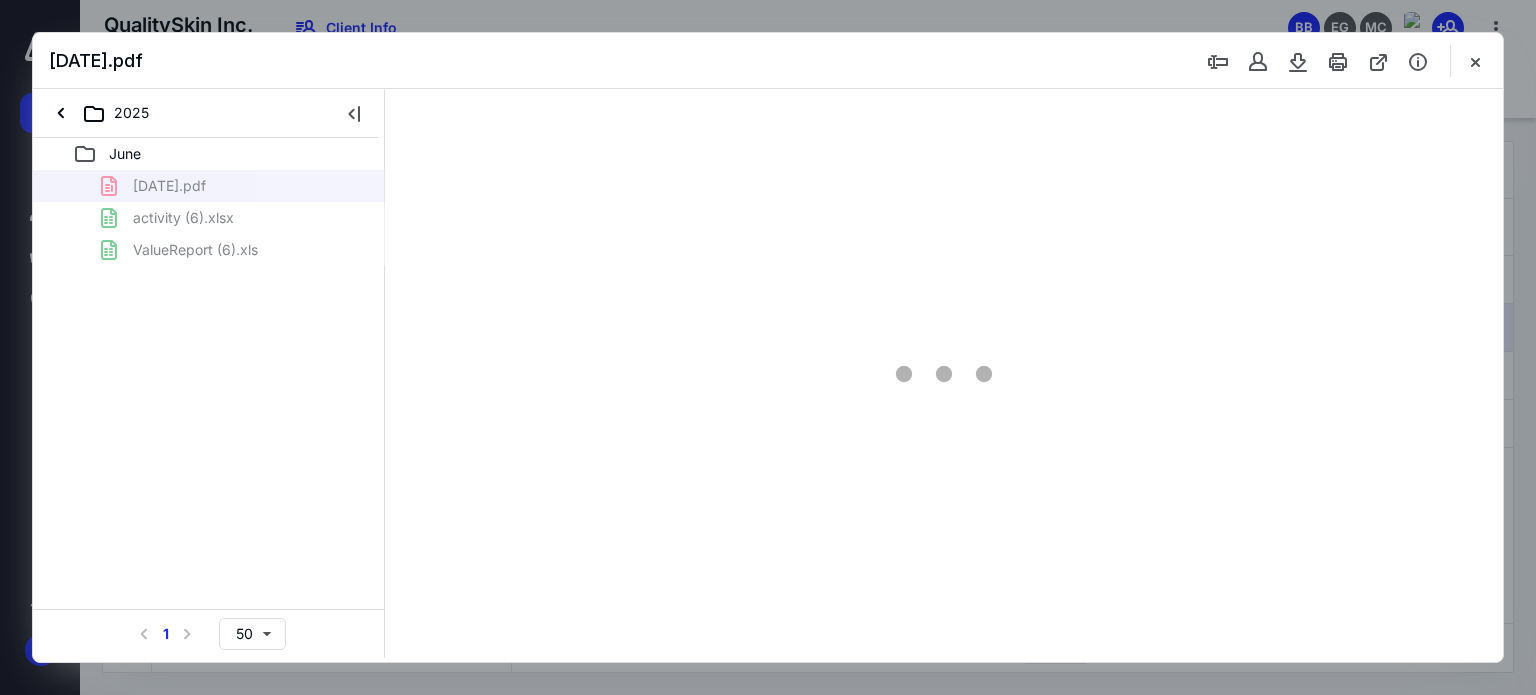 scroll, scrollTop: 0, scrollLeft: 0, axis: both 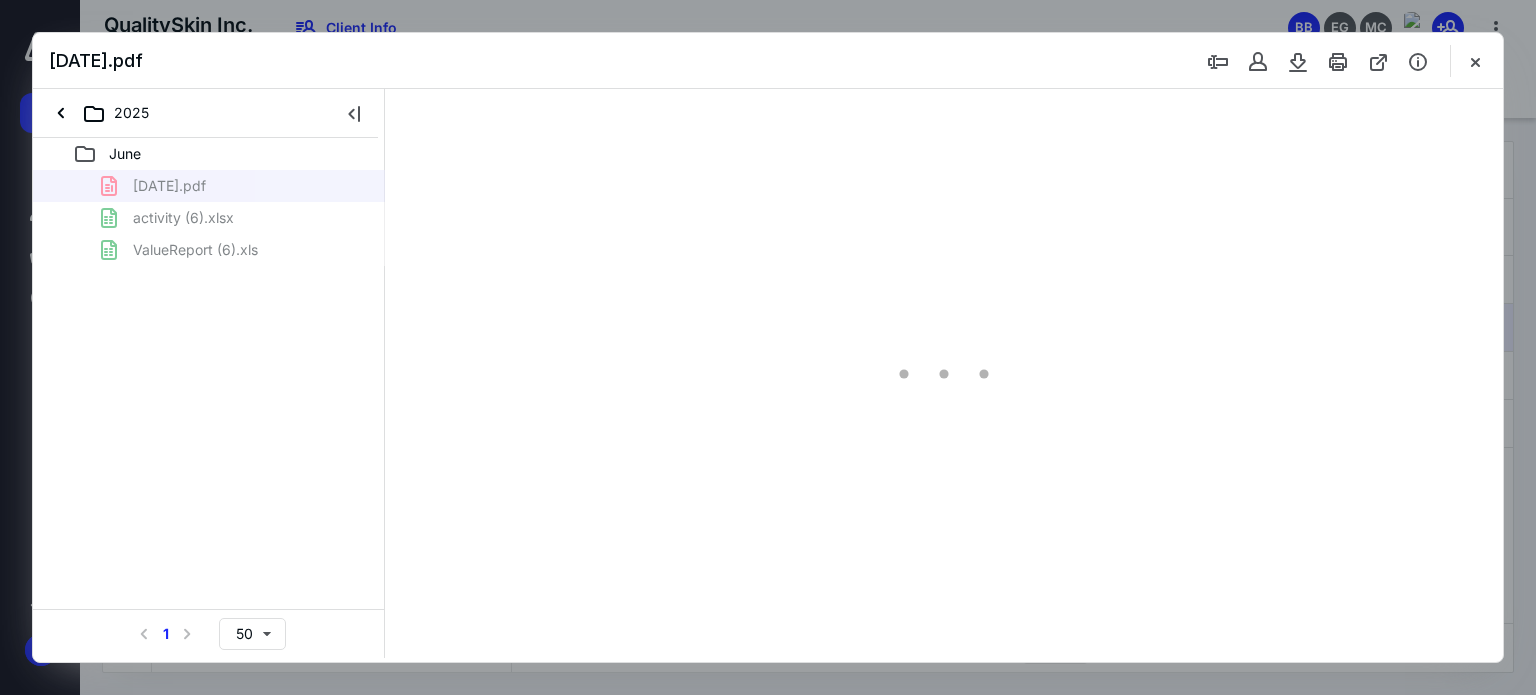type on "64" 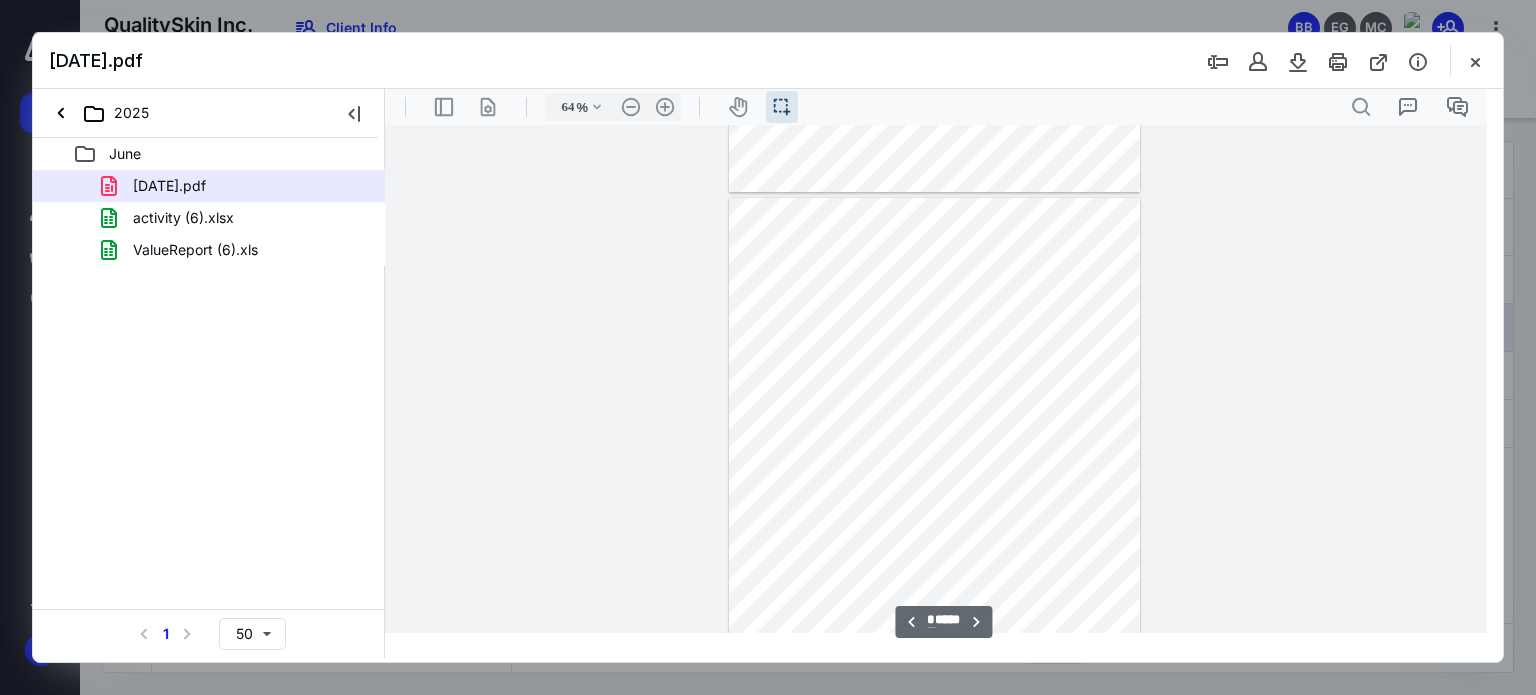 scroll, scrollTop: 2039, scrollLeft: 0, axis: vertical 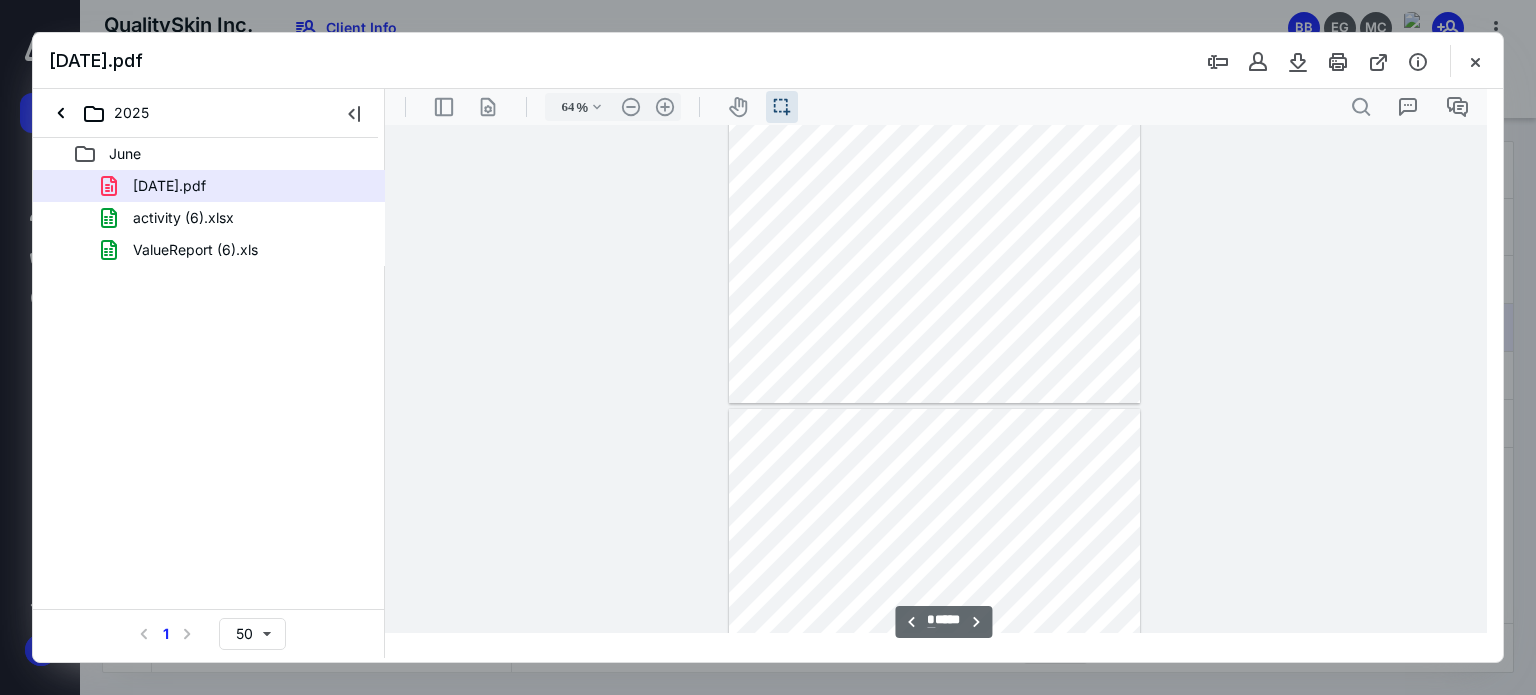 type on "*" 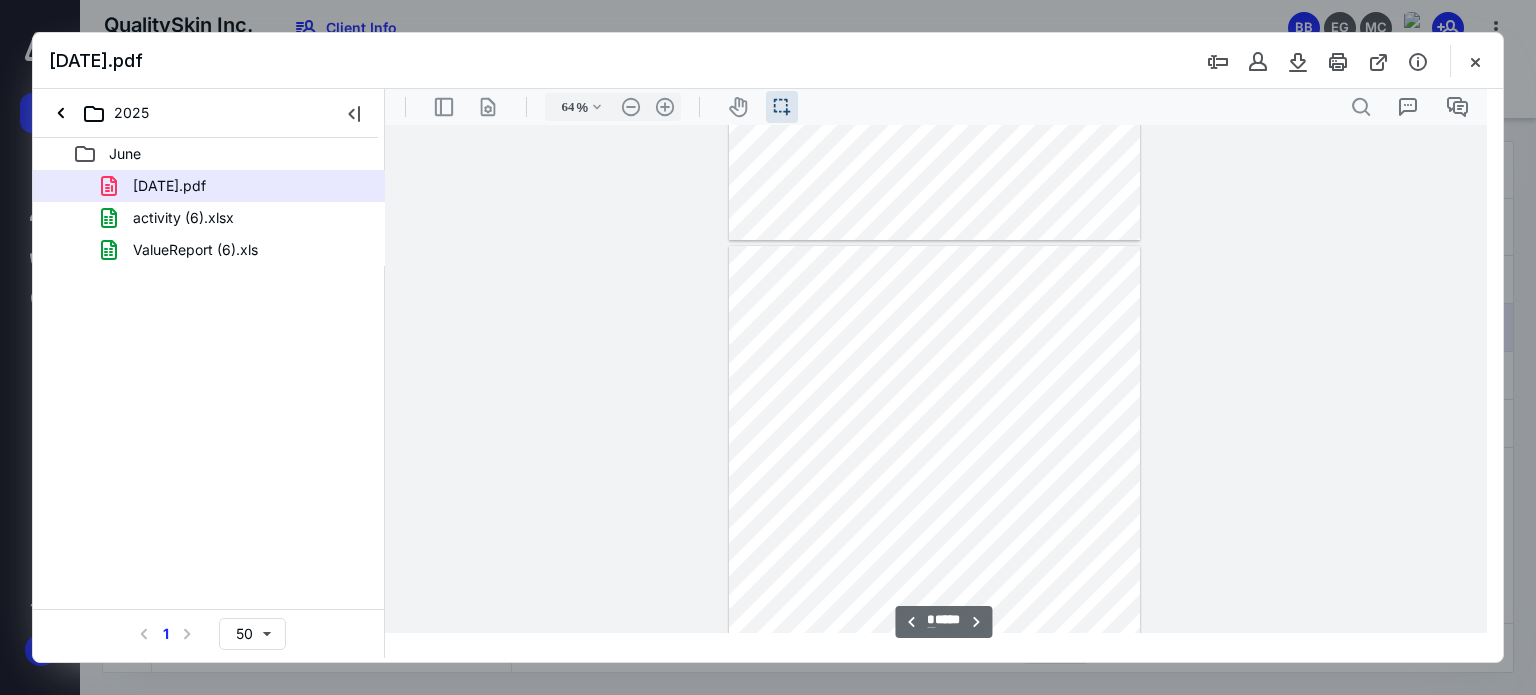 scroll, scrollTop: 3439, scrollLeft: 0, axis: vertical 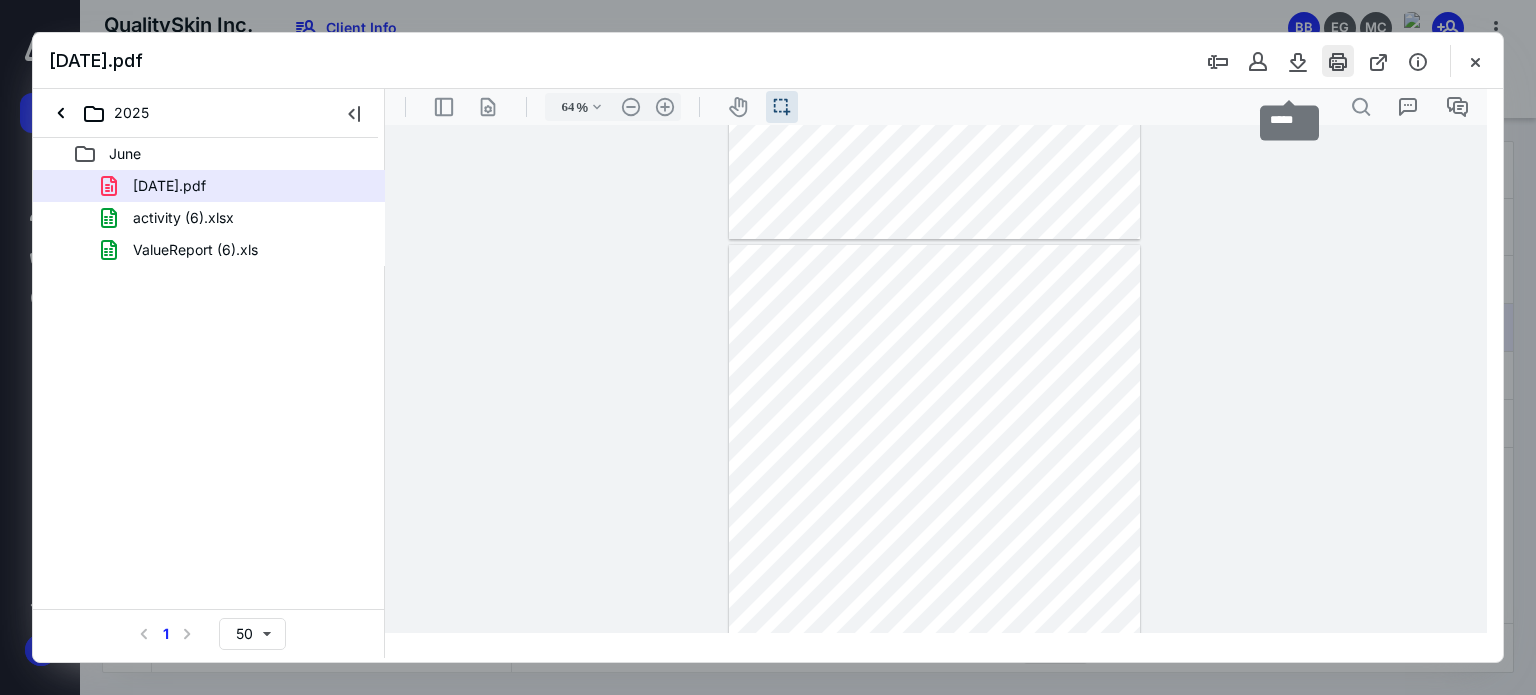 click at bounding box center (1338, 61) 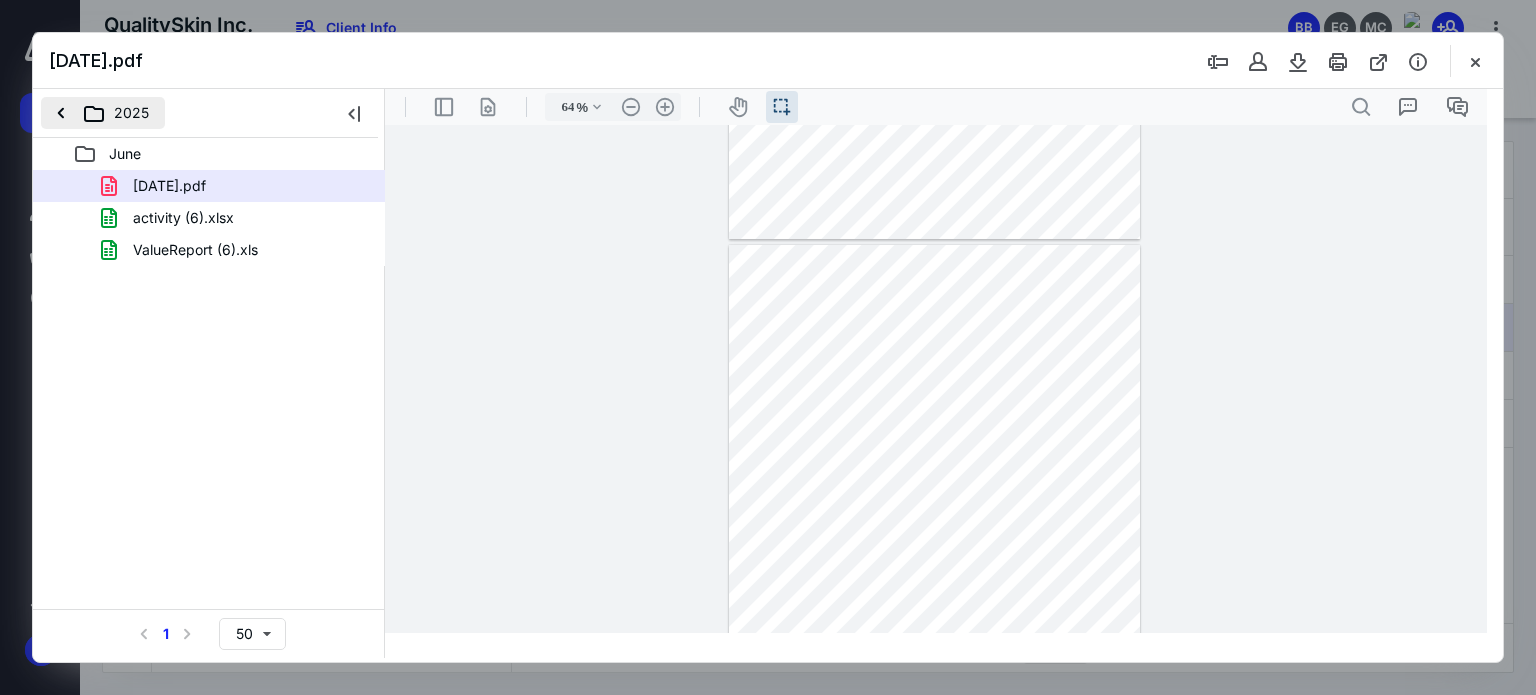 click on "2025" at bounding box center (103, 113) 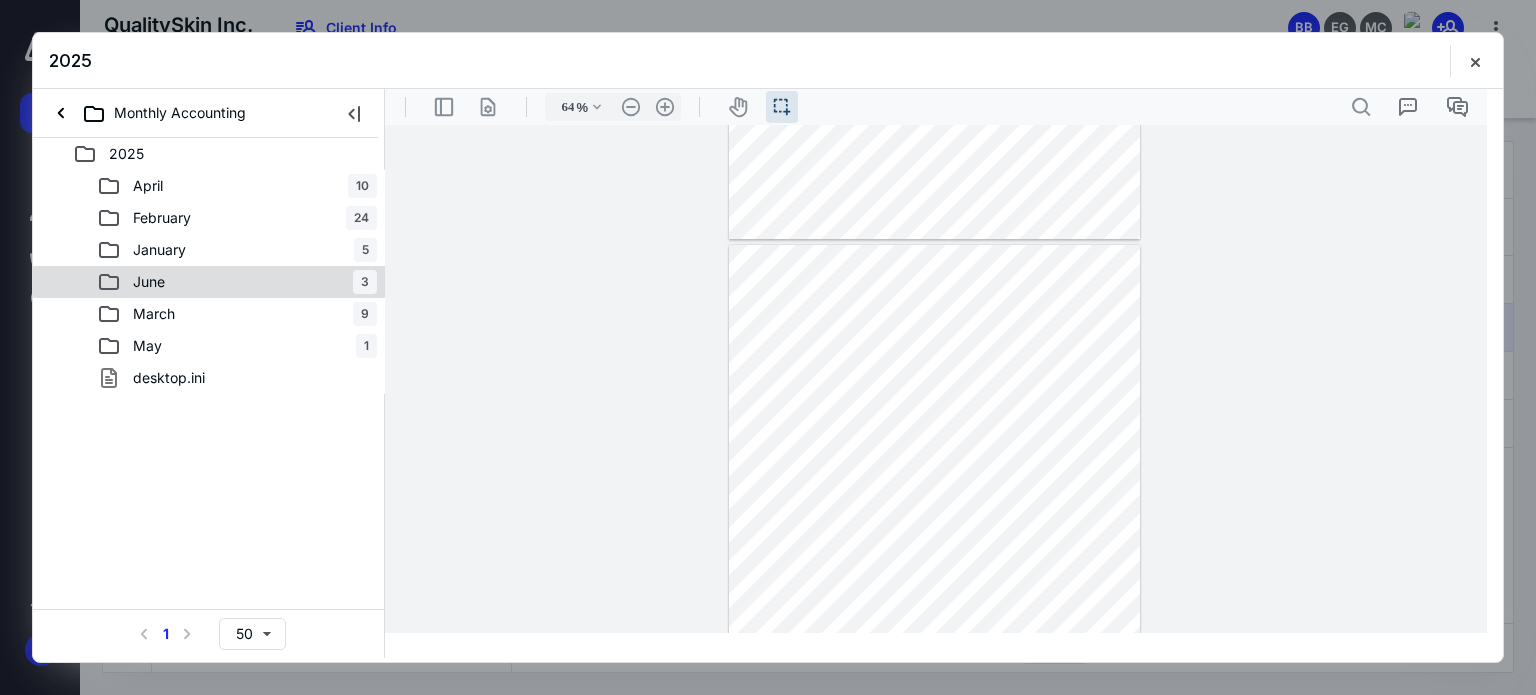 click on "[DATE]" at bounding box center (237, 282) 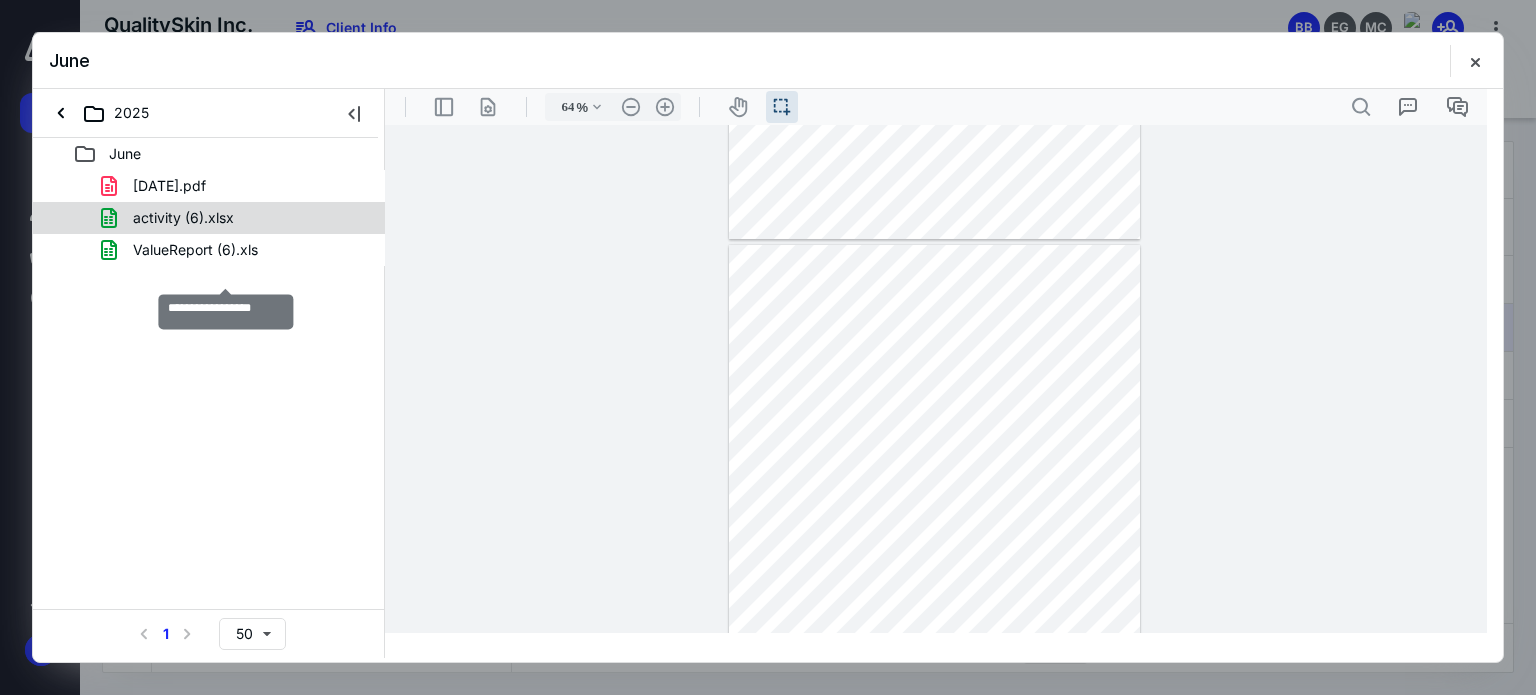 click on "activity (6).xlsx" at bounding box center (183, 218) 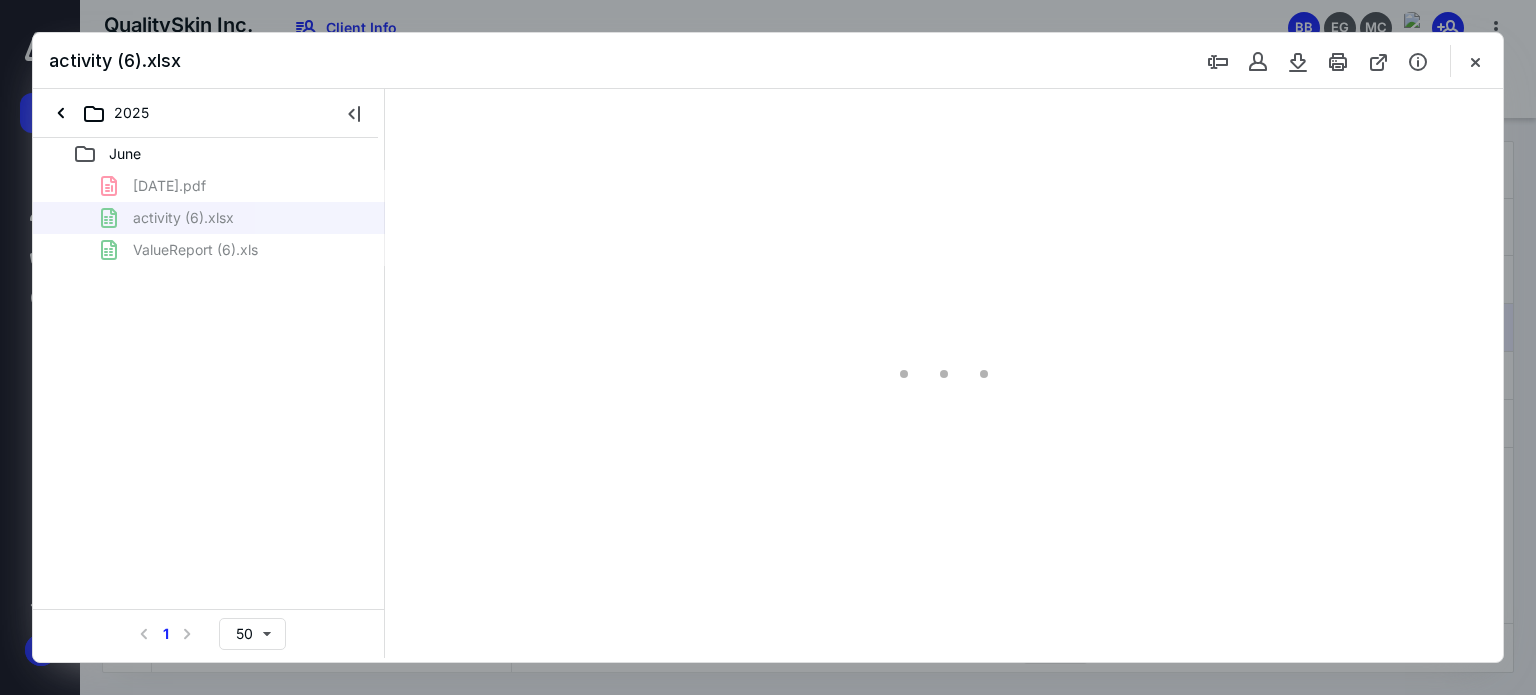type on "15" 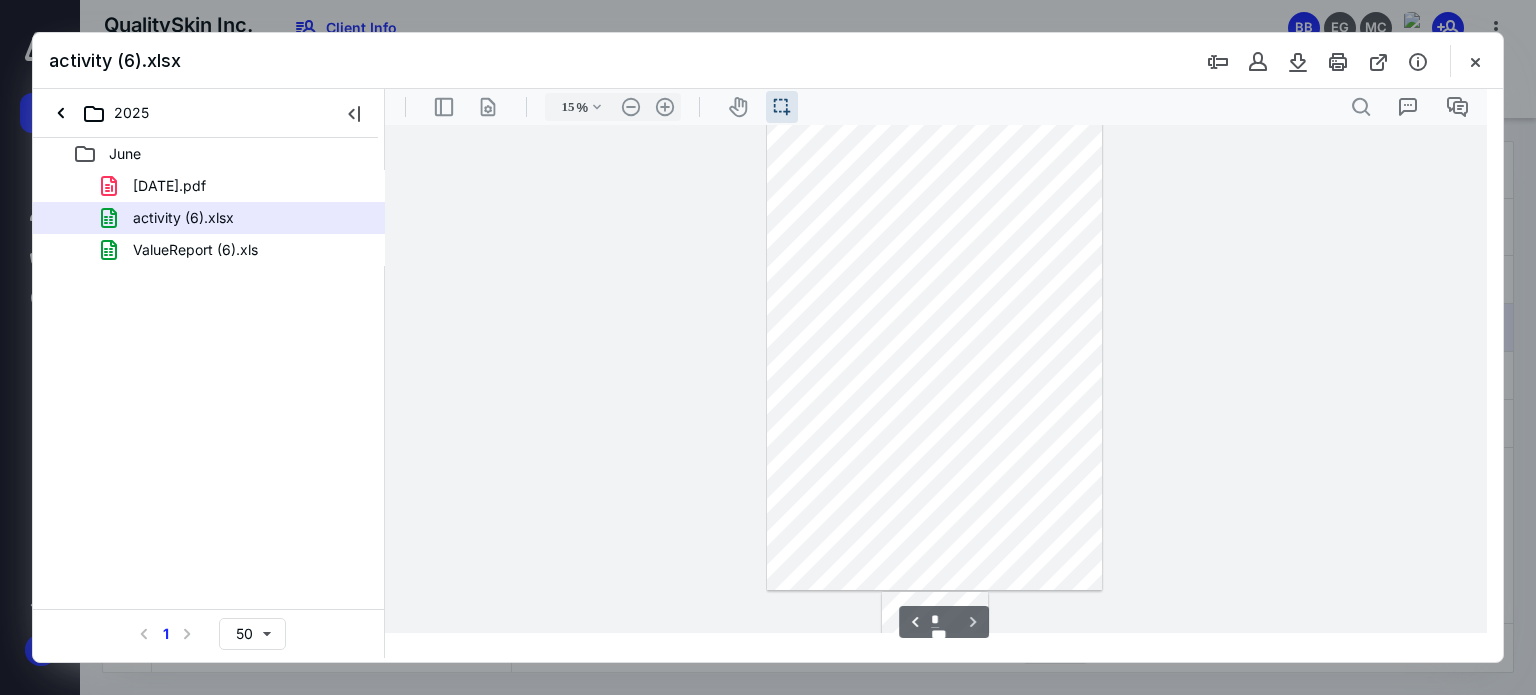 scroll, scrollTop: 62, scrollLeft: 0, axis: vertical 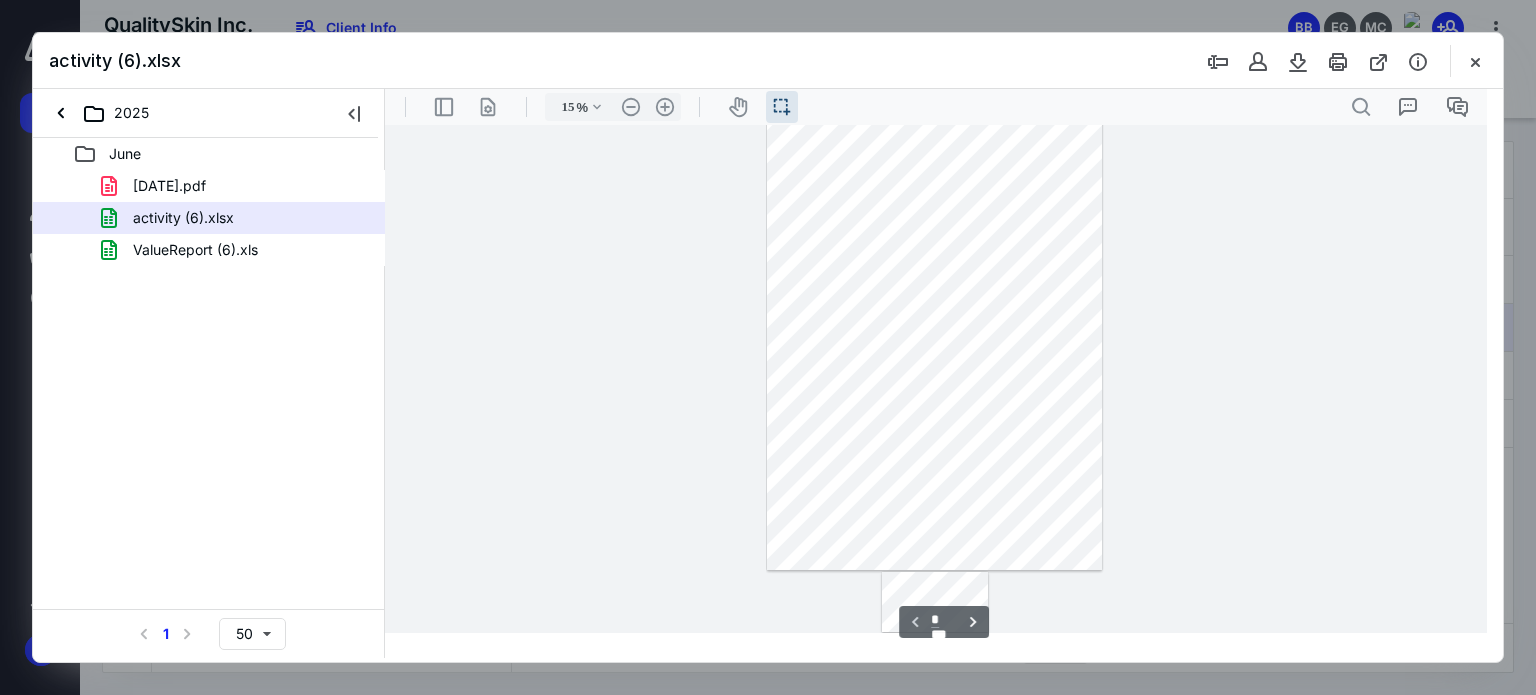 type on "*" 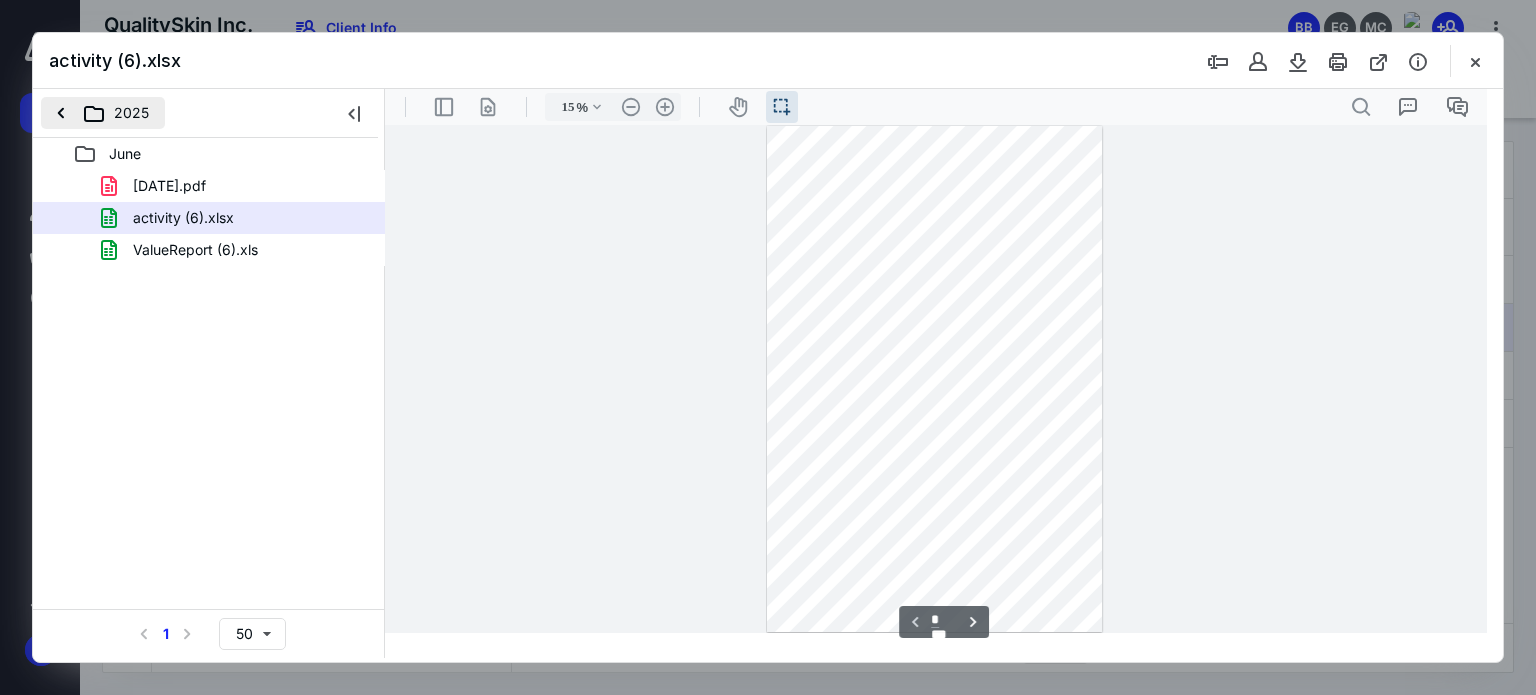 click on "2025" at bounding box center (103, 113) 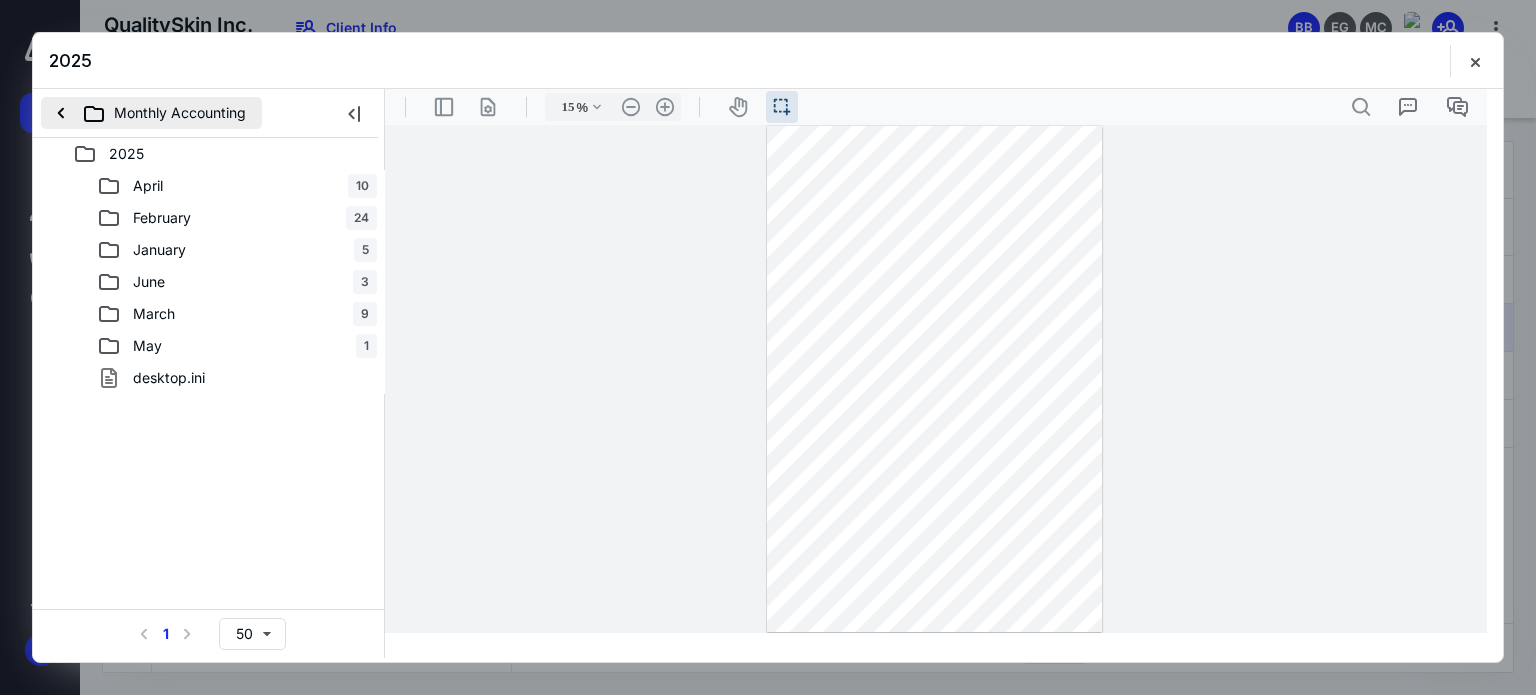 click on "Monthly Accounting" at bounding box center (151, 113) 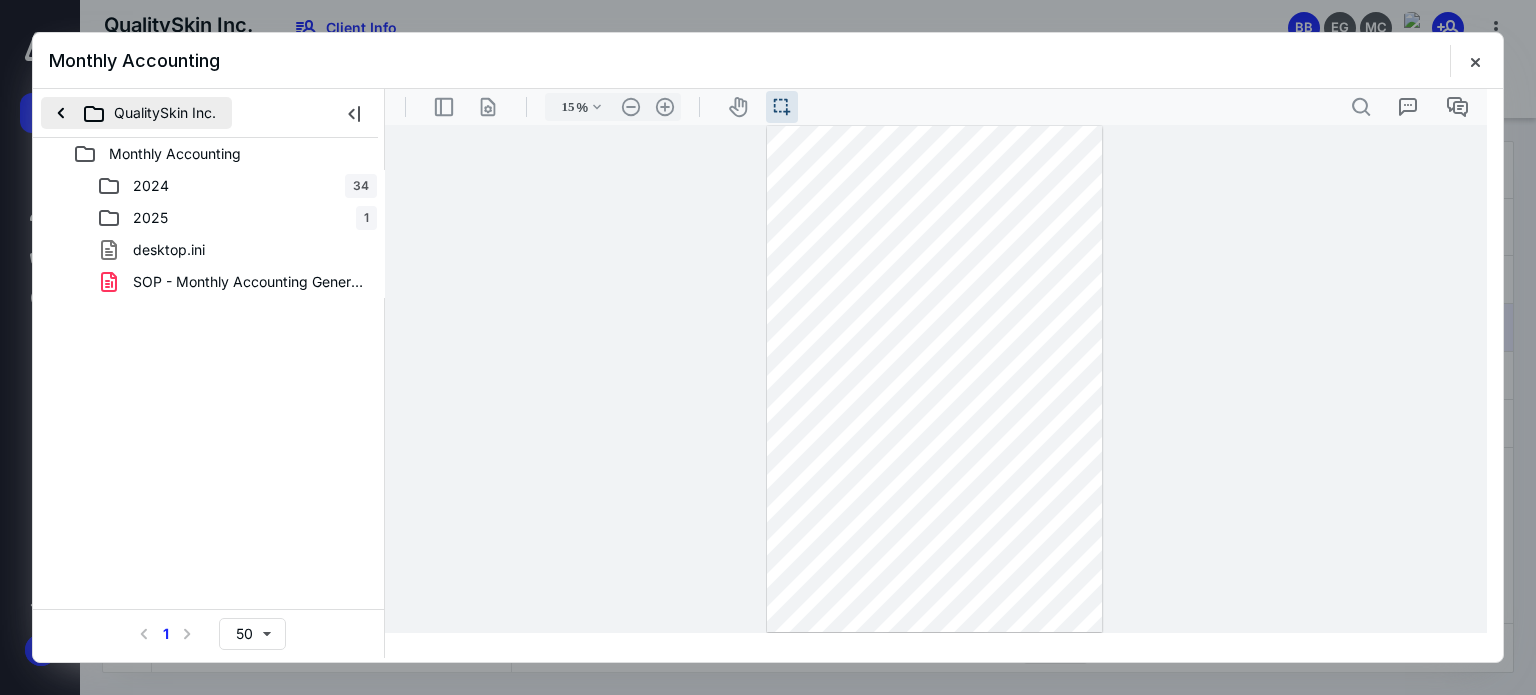 click on "QualitySkin Inc." at bounding box center [136, 113] 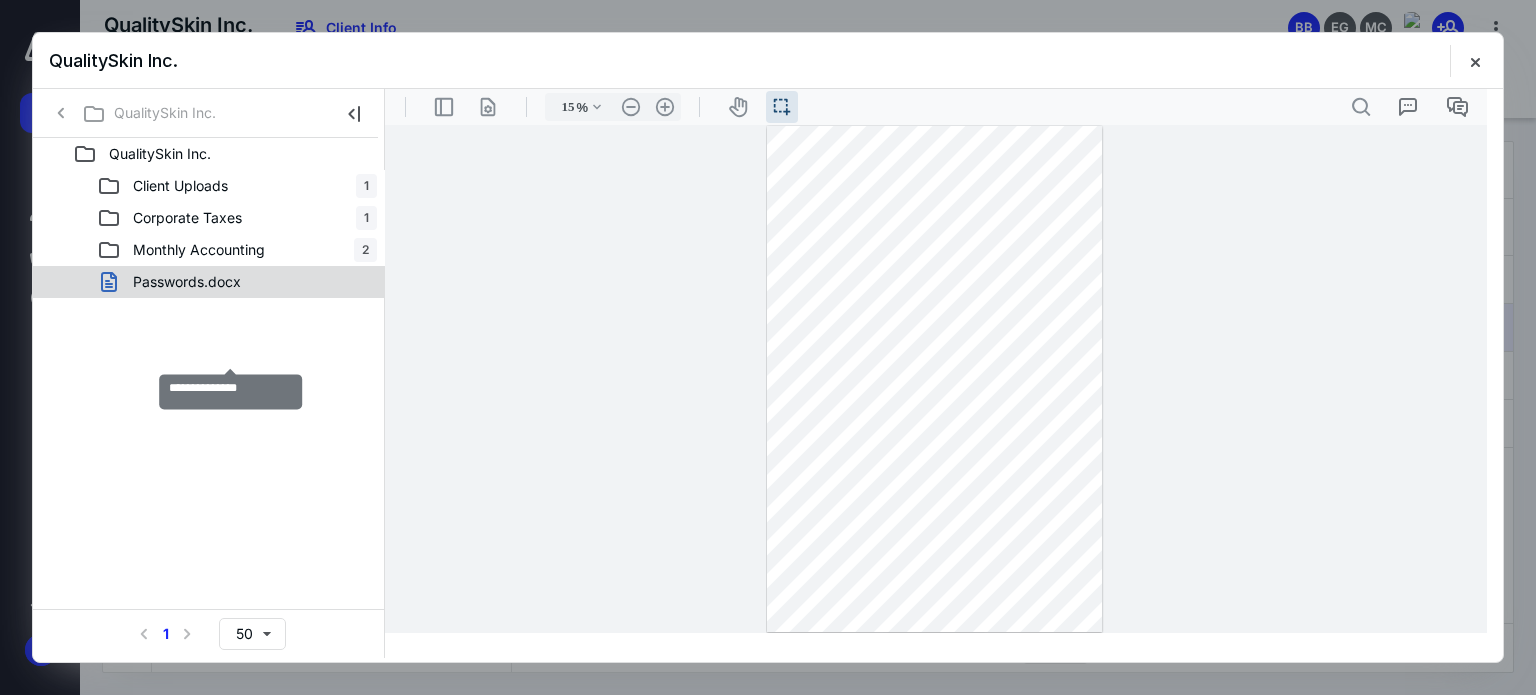 click on "Passwords.docx" at bounding box center (187, 282) 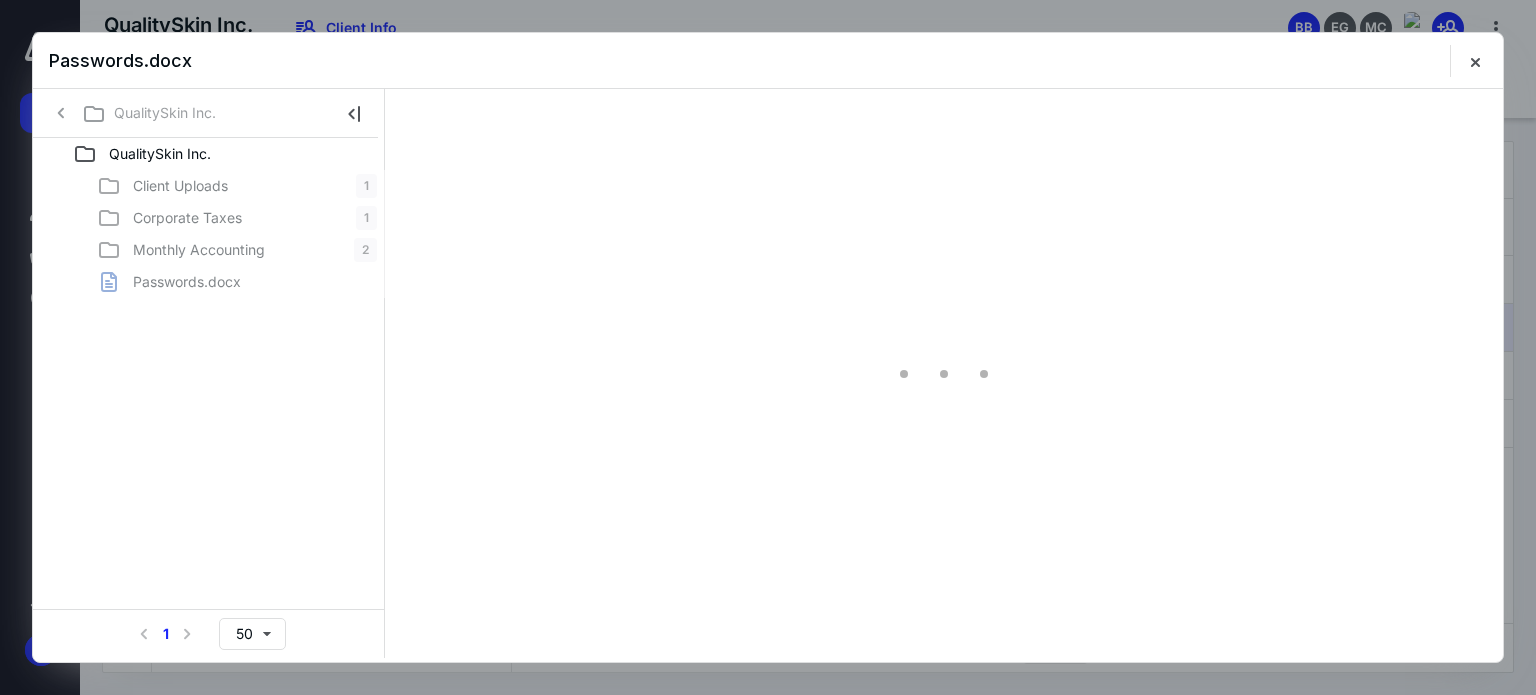 click on "Client Uploads 1 Corporate Taxes 1 Monthly Accounting 2 Passwords.docx" at bounding box center (209, 234) 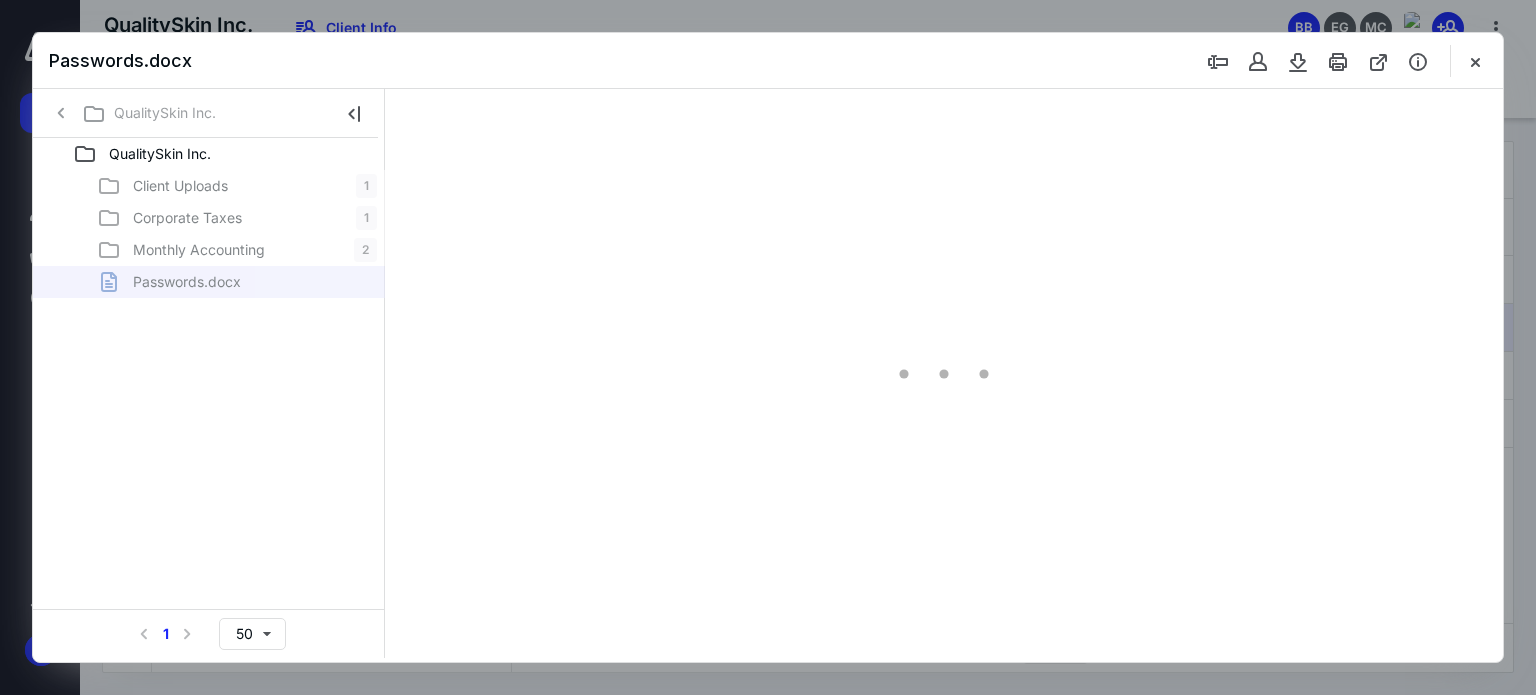 type on "64" 